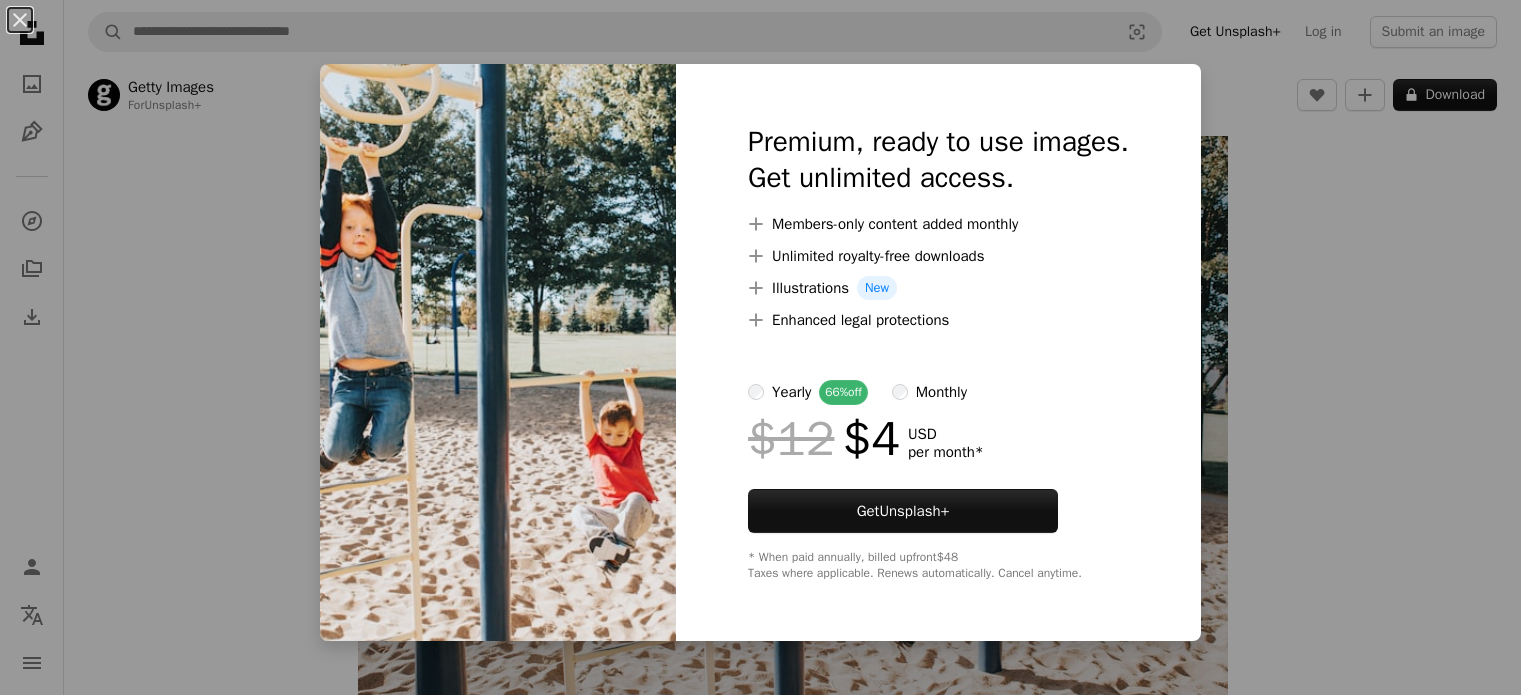 scroll, scrollTop: 0, scrollLeft: 0, axis: both 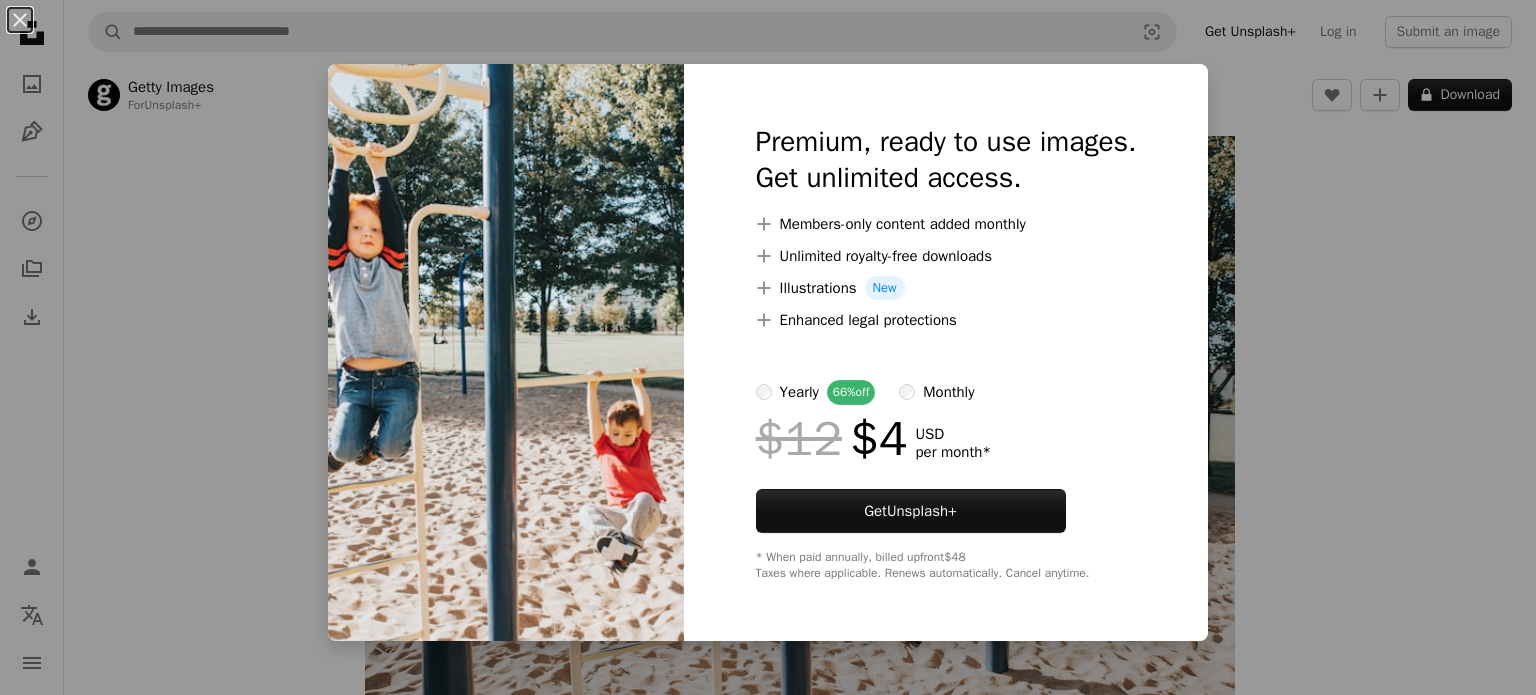 click on "An X shape Premium, ready to use images. Get unlimited access. A plus sign Members-only content added monthly A plus sign Unlimited royalty-free downloads A plus sign Illustrations  New A plus sign Enhanced legal protections yearly 66%  off monthly $12   $4 USD per month * Get  Unsplash+ * When paid annually, billed upfront  $48 Taxes where applicable. Renews automatically. Cancel anytime." at bounding box center [768, 347] 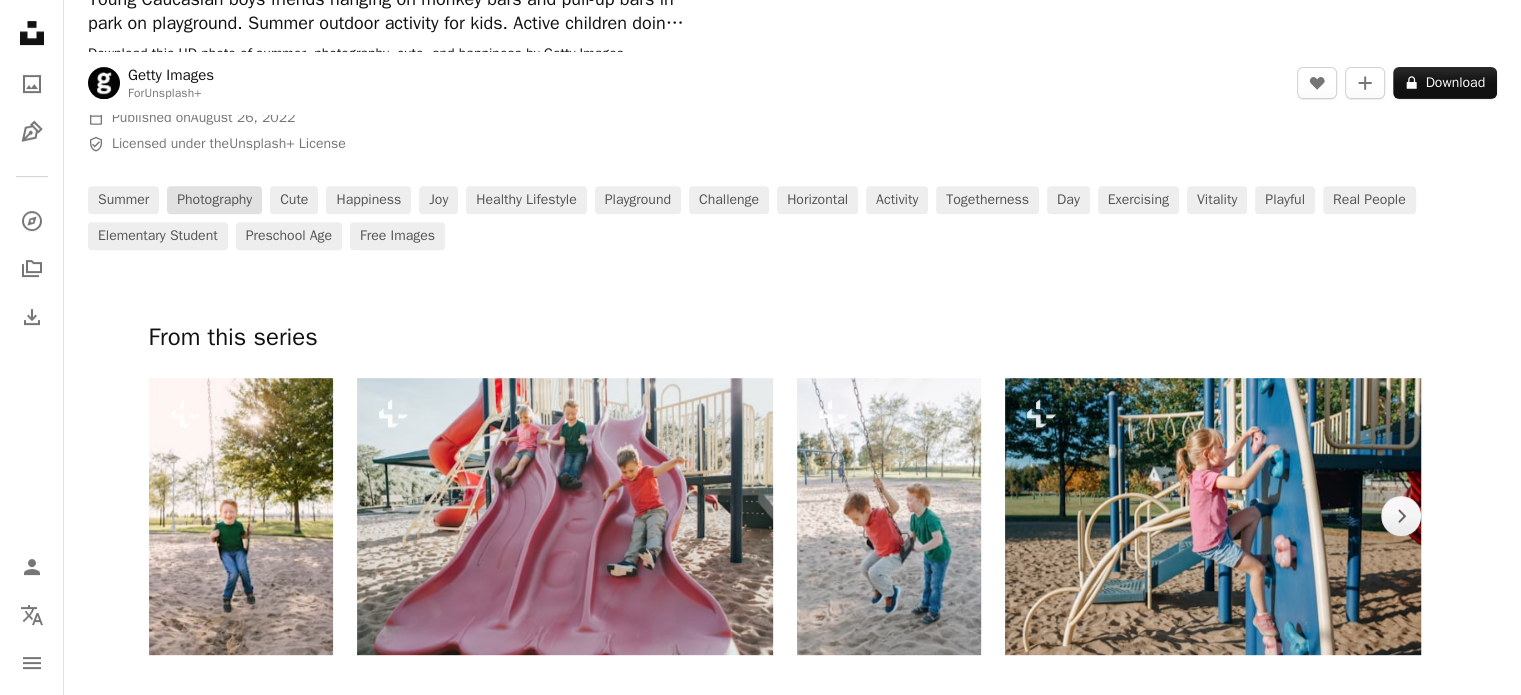 scroll, scrollTop: 1000, scrollLeft: 0, axis: vertical 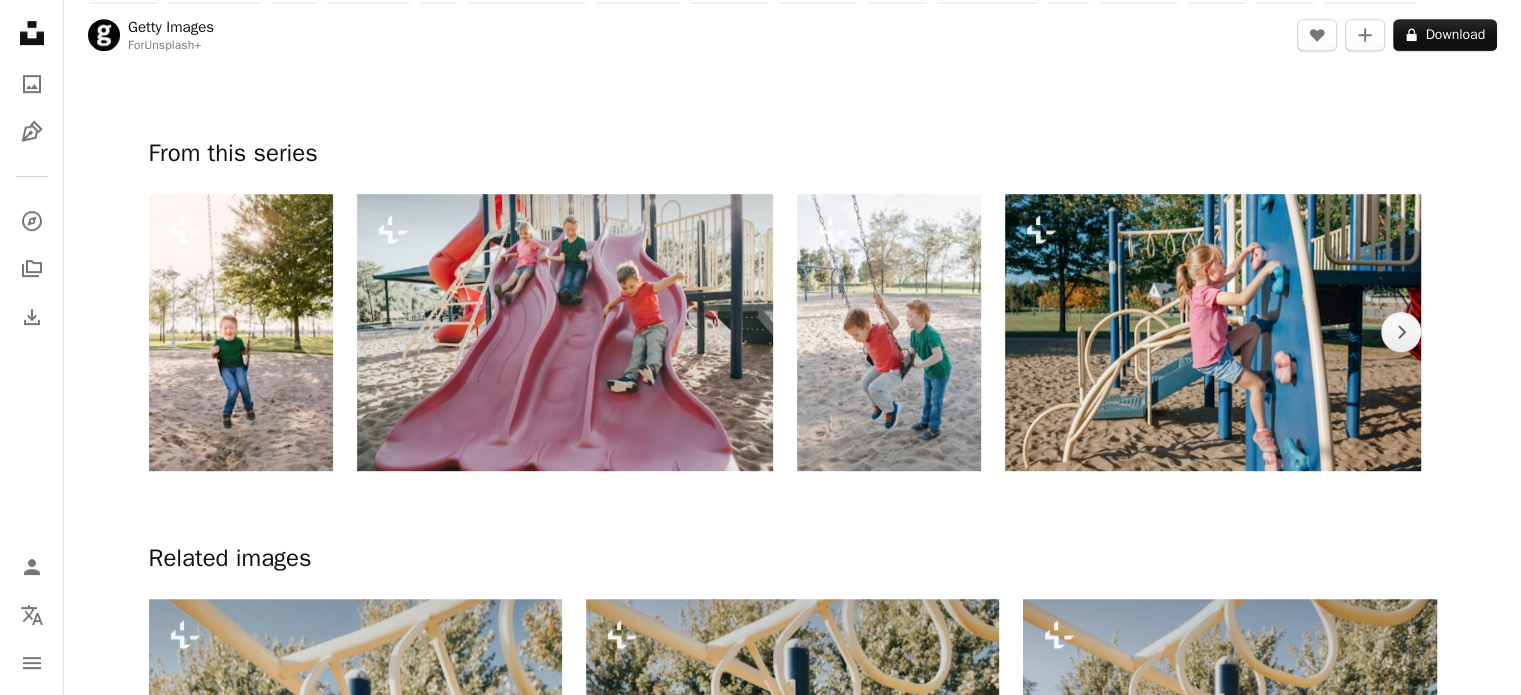 click at bounding box center [564, 332] 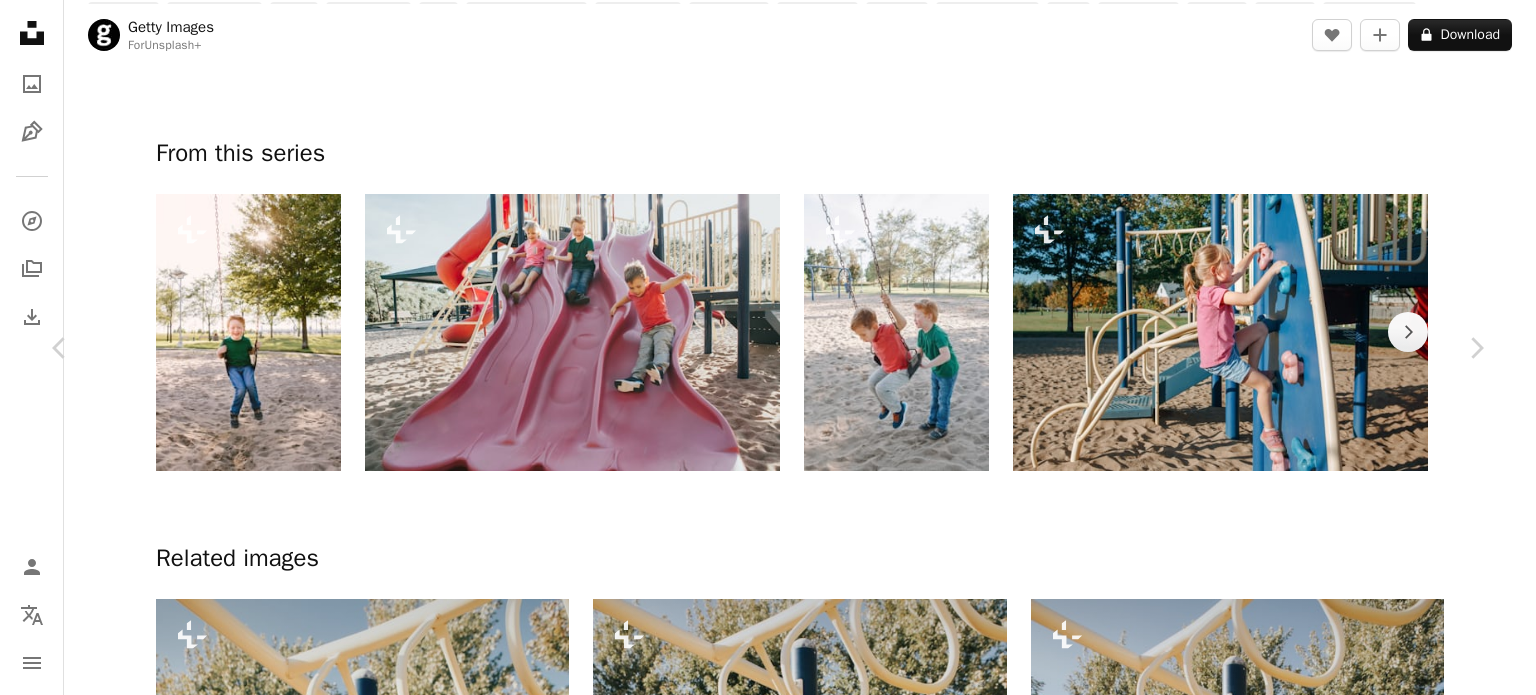 click on "An X shape Chevron left Chevron right Getty Images For Unsplash+ A heart A plus sign A lock Download Zoom in A forward-right arrow Share More Actions Calendar outlined Published on [MONTH] [DAY], [YEAR] Safety Licensed under the Unsplash+ License red canada girls happiness joy friendship healthy lifestyle courage togetherness day playing exercising slide females active lifestyle pink color play area males sliding Public domain images From this series Chevron right Plus sign for Unsplash+ Plus sign for Unsplash+ Plus sign for Unsplash+ Plus sign for Unsplash+ Plus sign for Unsplash+ Plus sign for Unsplash+ Plus sign for Unsplash+ Plus sign for Unsplash+ Plus sign for Unsplash+ Plus sign for Unsplash+ Related images Plus sign for Unsplash+ A heart A plus sign Getty Images For Unsplash+ A lock Download Plus sign for Unsplash+ A heart A plus sign Getty Images For Unsplash+ A lock Download Plus sign for Unsplash+ A heart A plus sign Getty Images For Unsplash+ A lock Download Plus sign for Unsplash+ A heart For" at bounding box center [768, 4404] 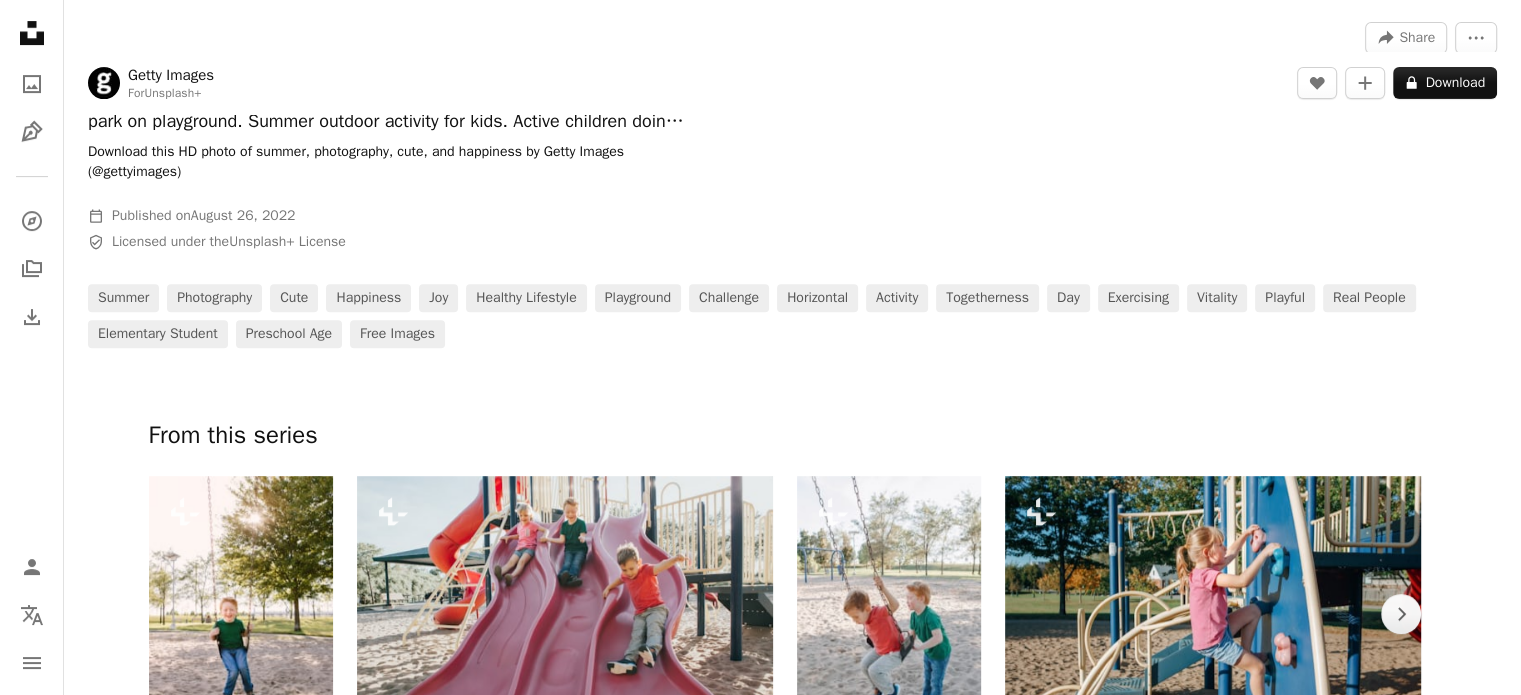 scroll, scrollTop: 0, scrollLeft: 0, axis: both 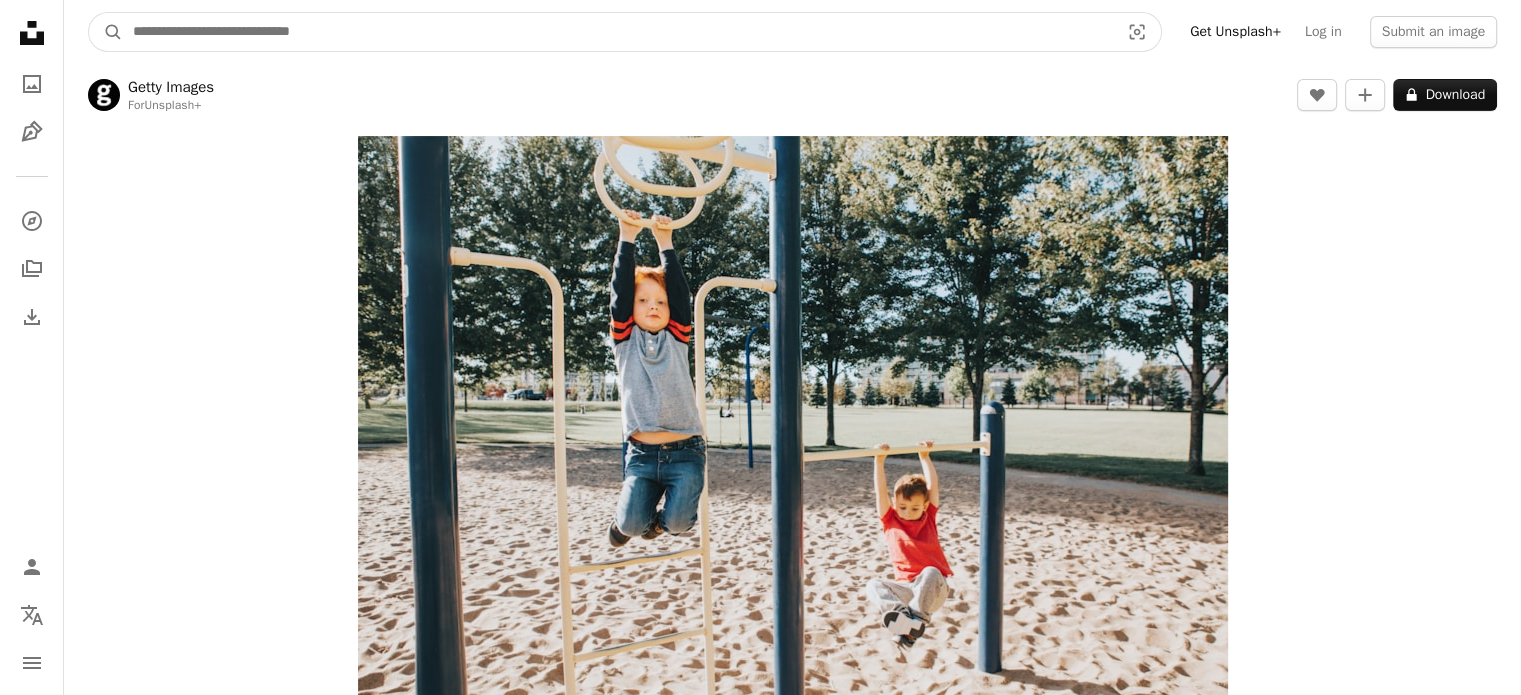 click at bounding box center [618, 32] 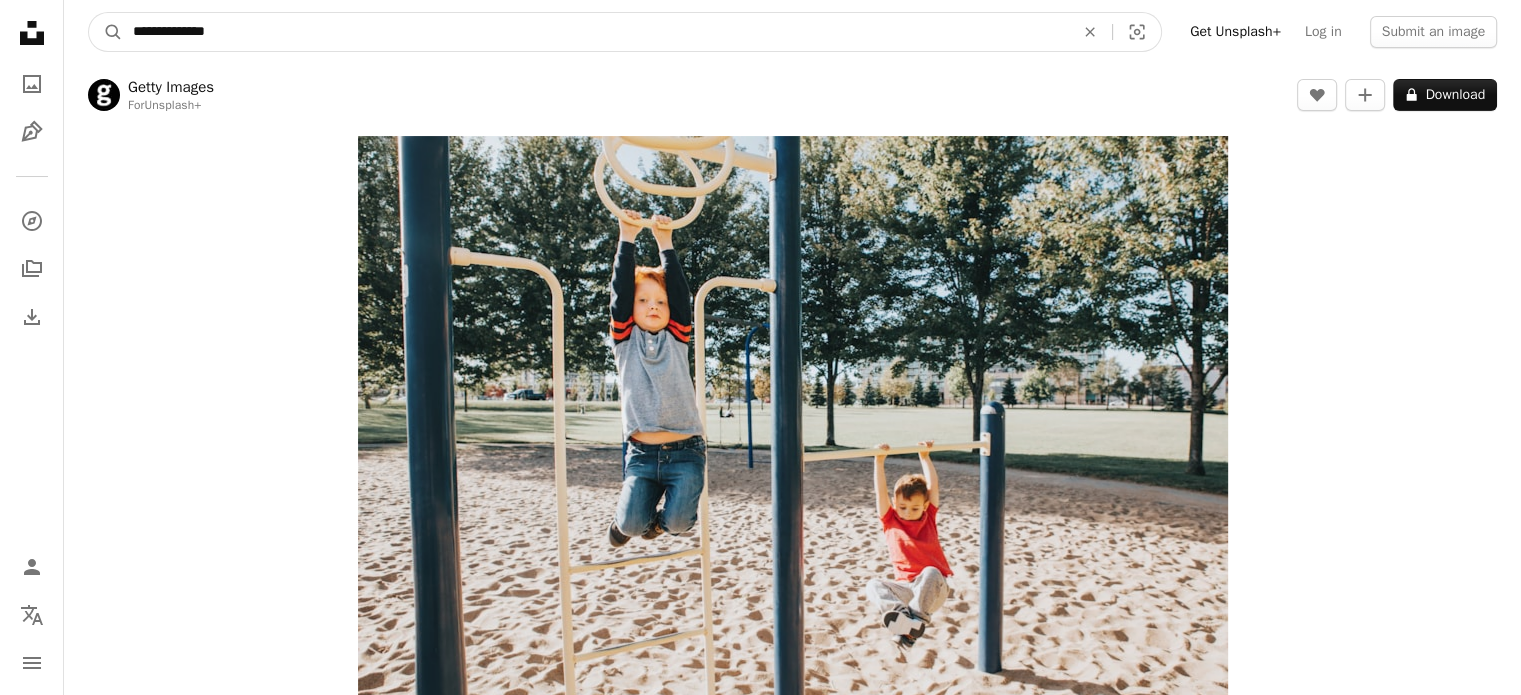 type on "**********" 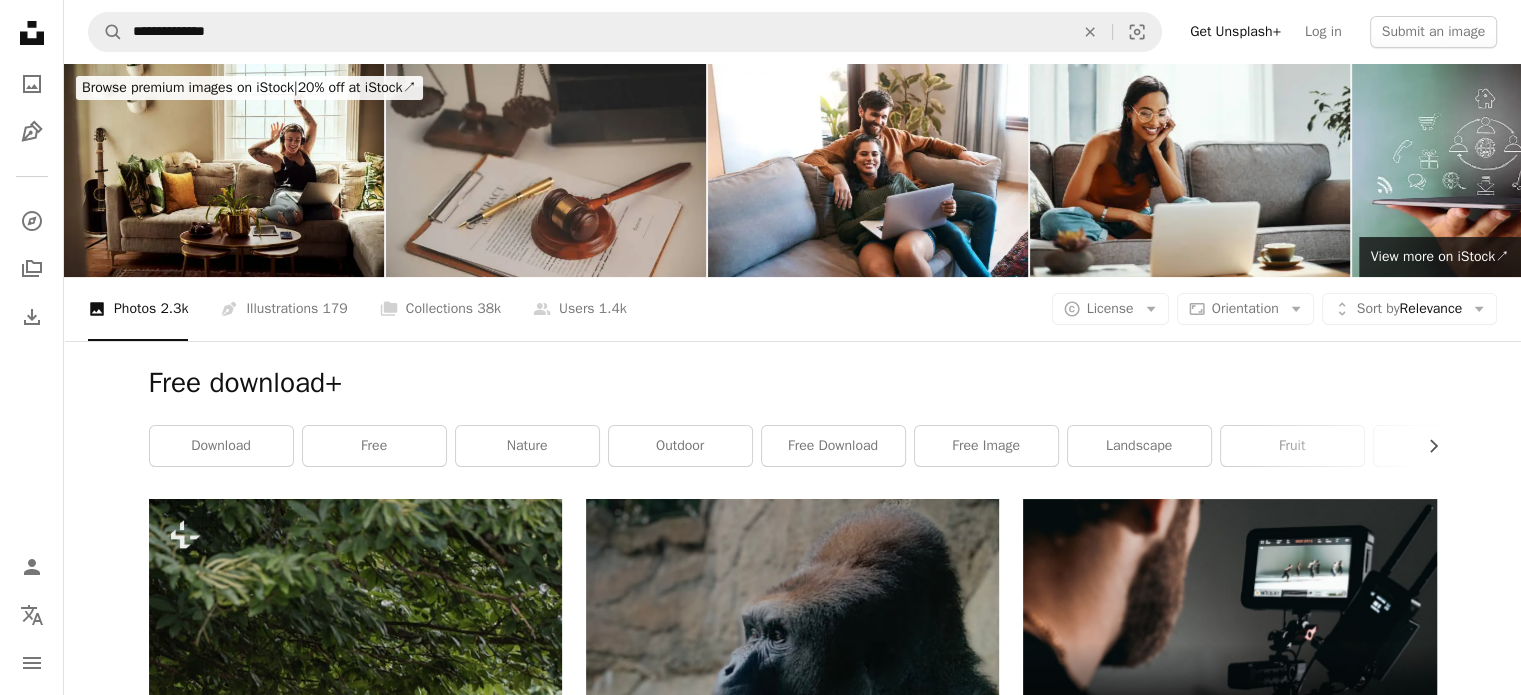 click on "Free download+" at bounding box center (793, 383) 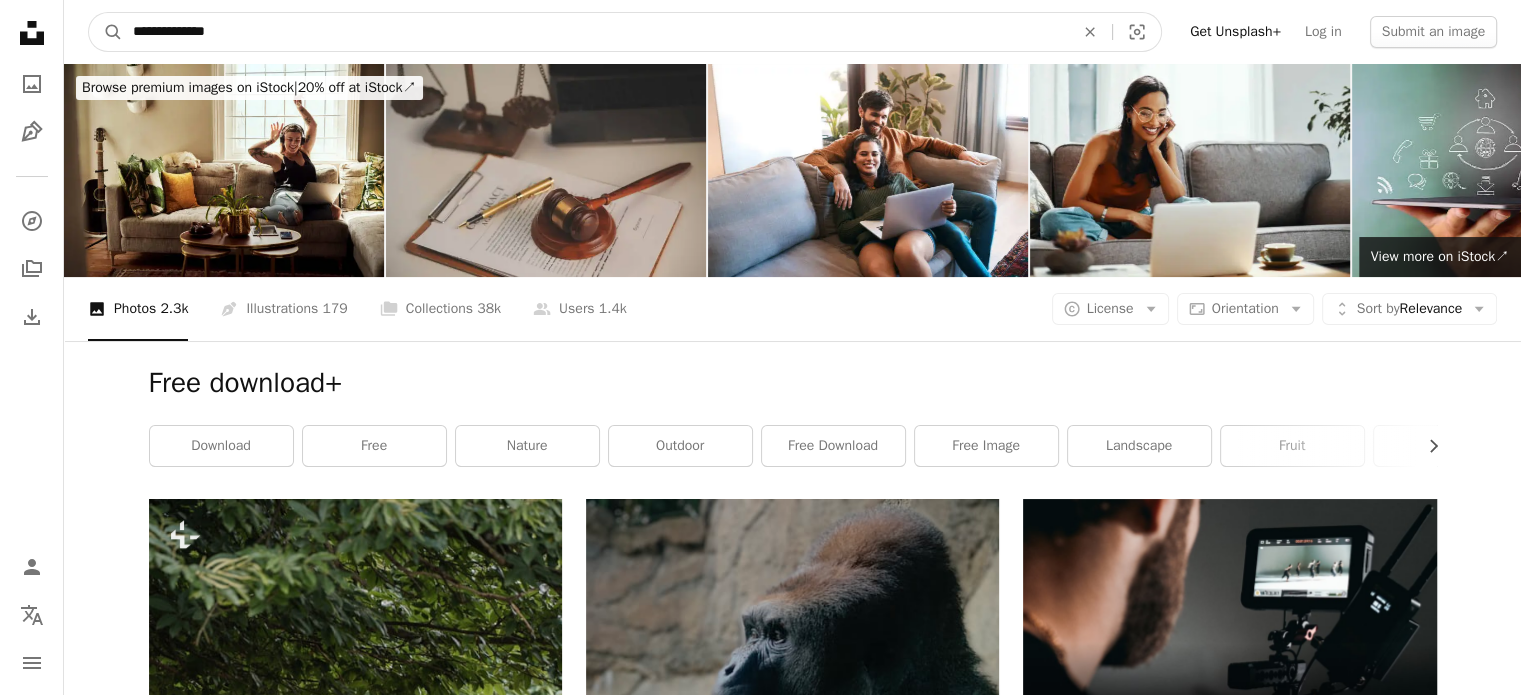 click on "**********" at bounding box center (595, 32) 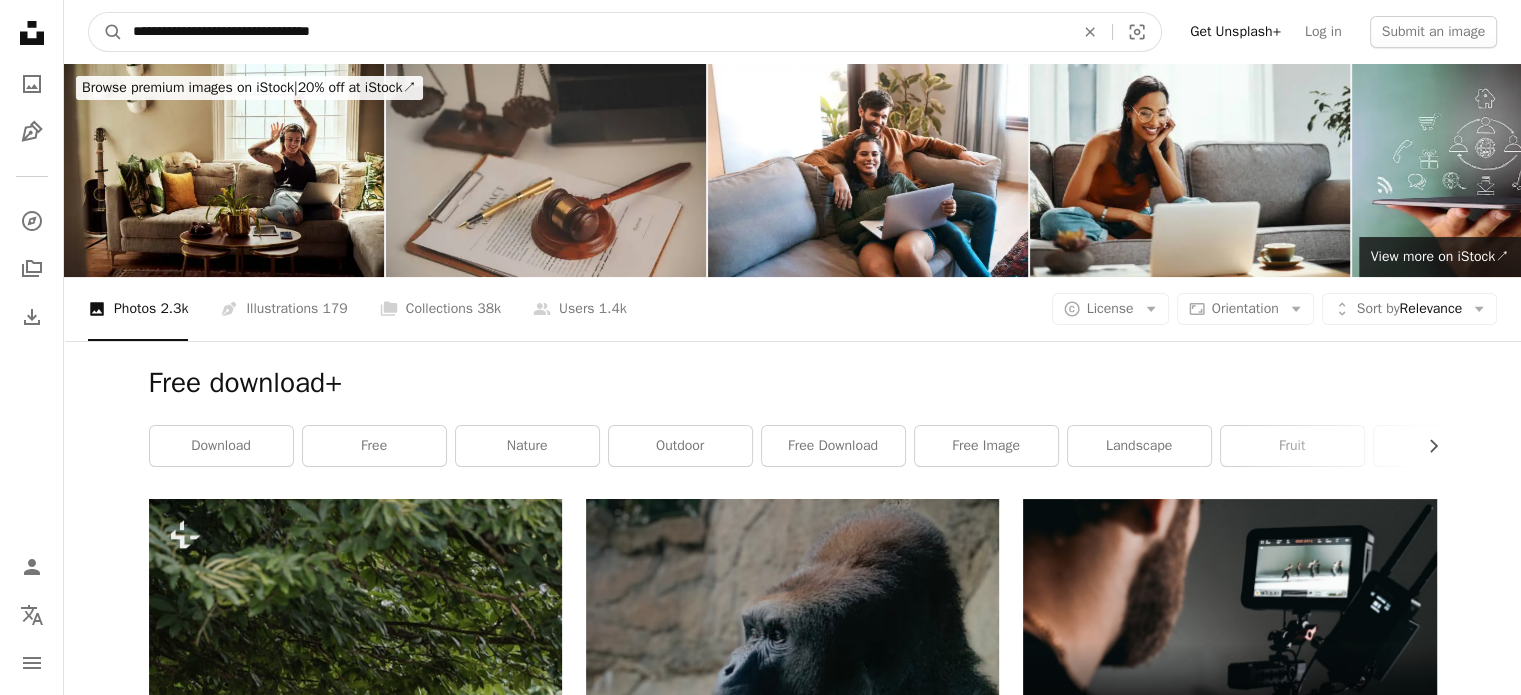 type on "**********" 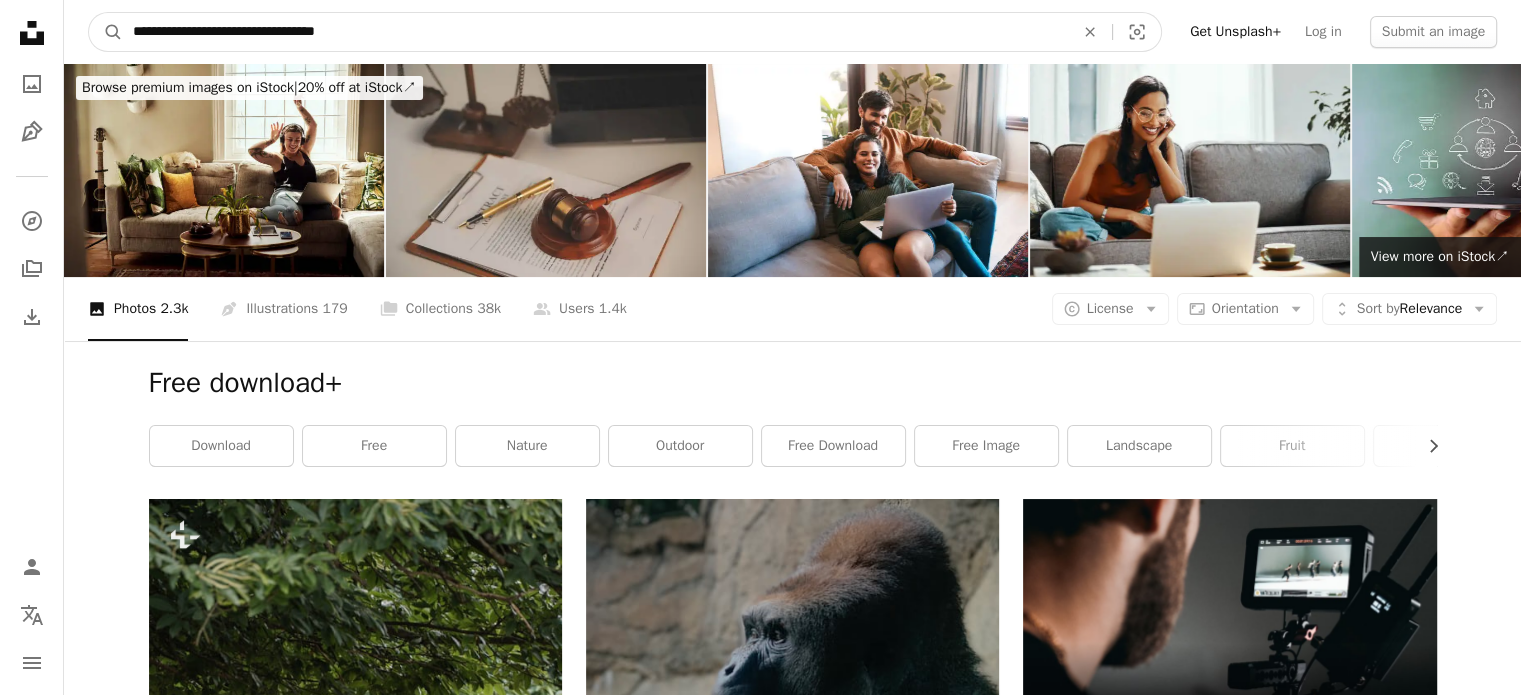 click on "A magnifying glass" at bounding box center (106, 32) 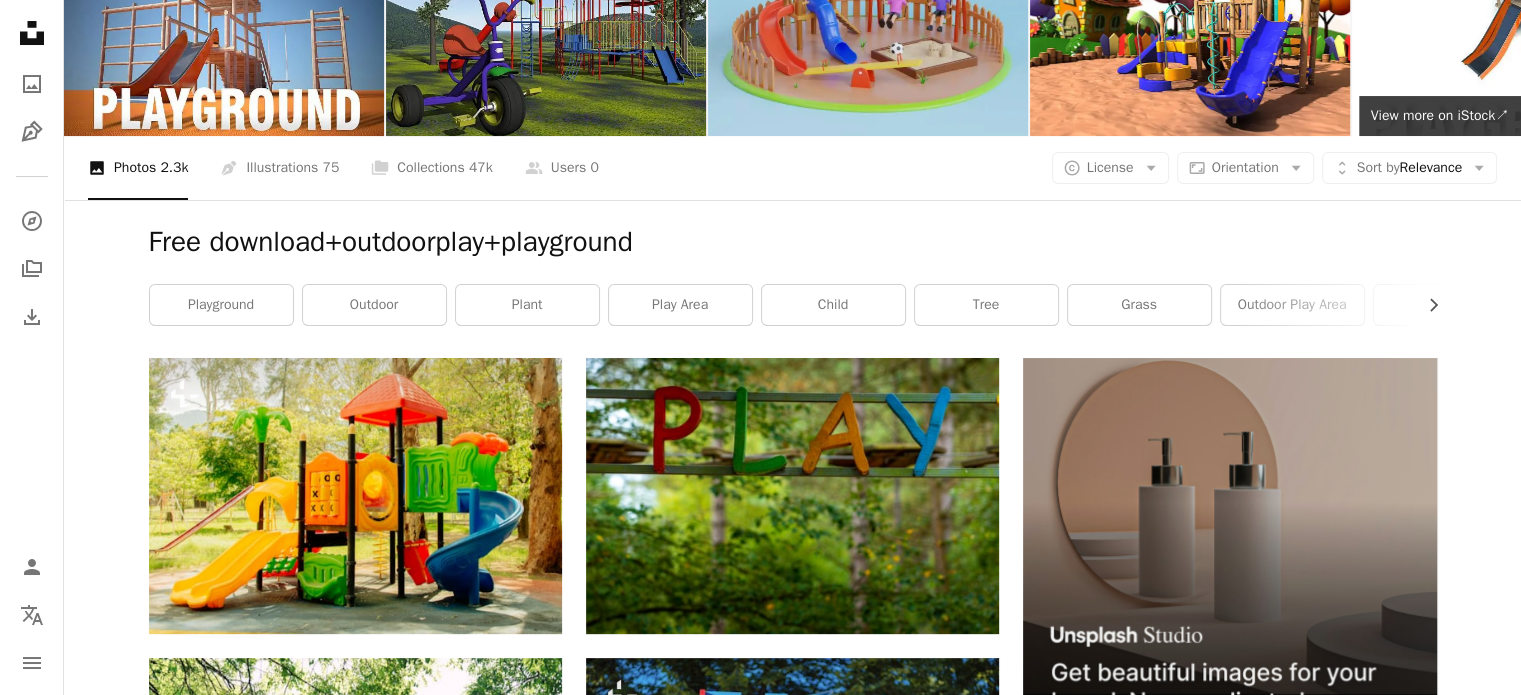 scroll, scrollTop: 0, scrollLeft: 0, axis: both 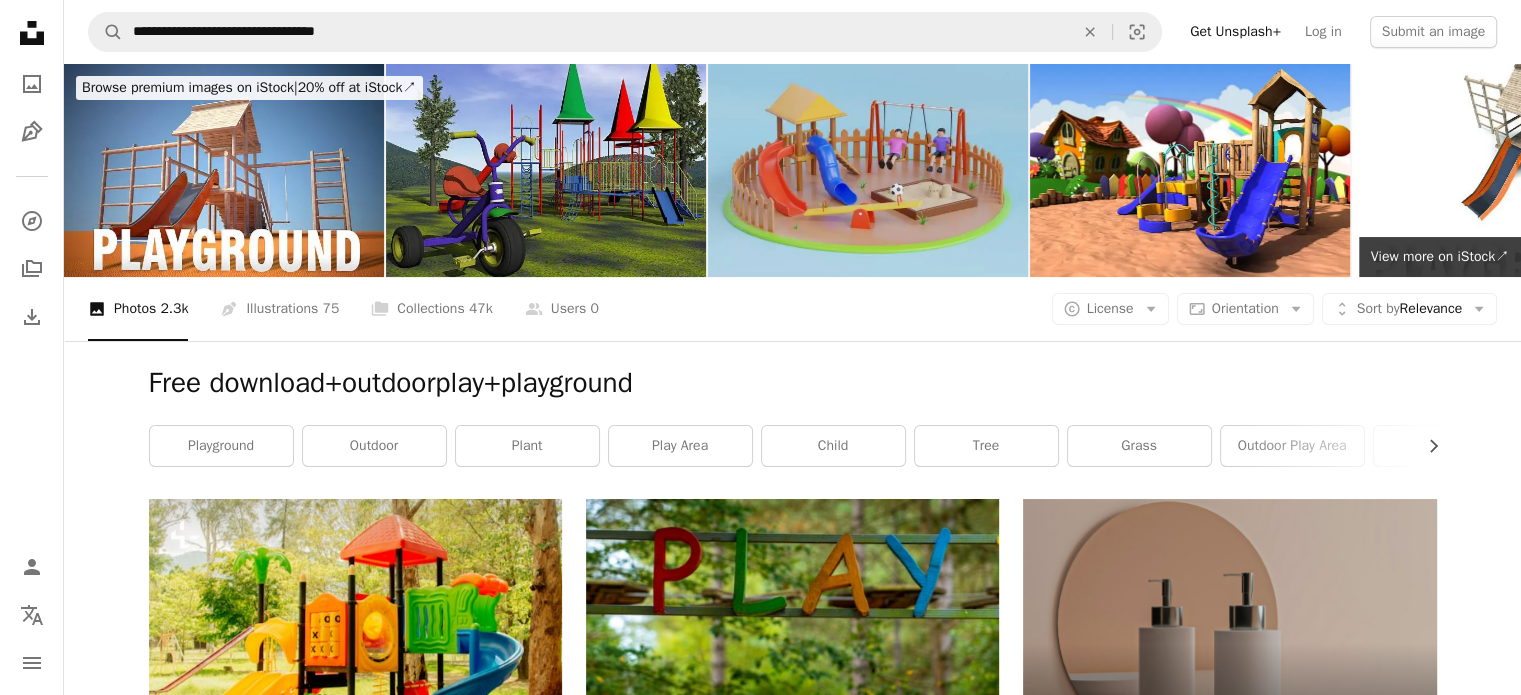 click on "Free download+outdoorplay+playground" at bounding box center [793, 383] 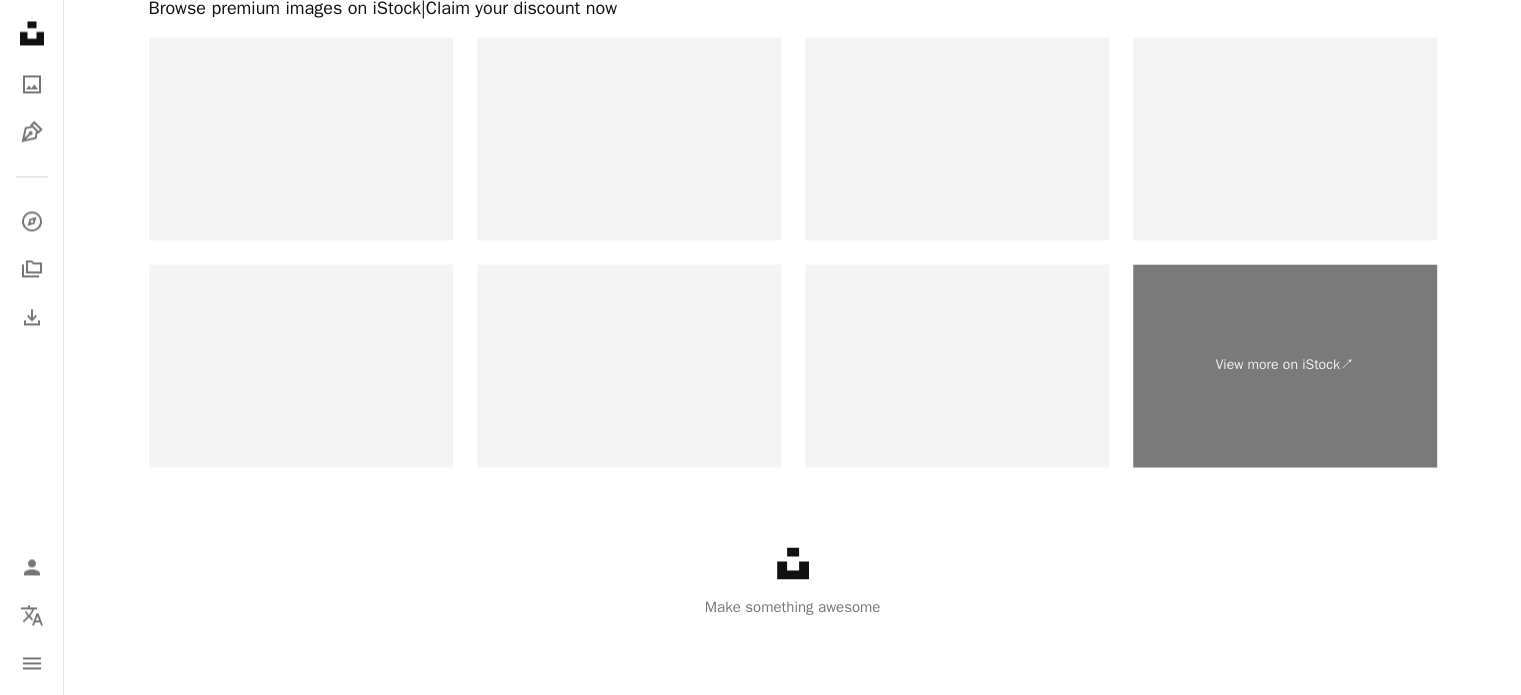 scroll, scrollTop: 3091, scrollLeft: 0, axis: vertical 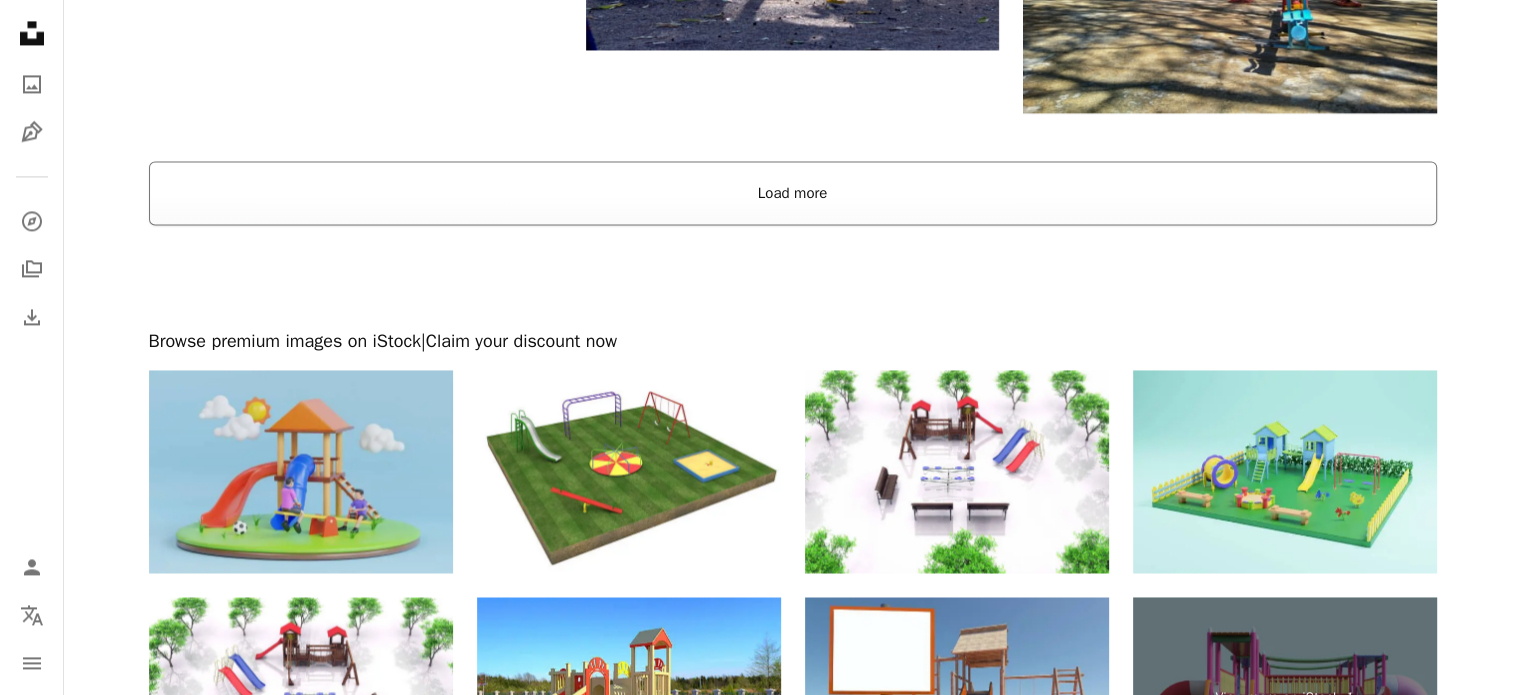 click on "Load more" at bounding box center [793, 193] 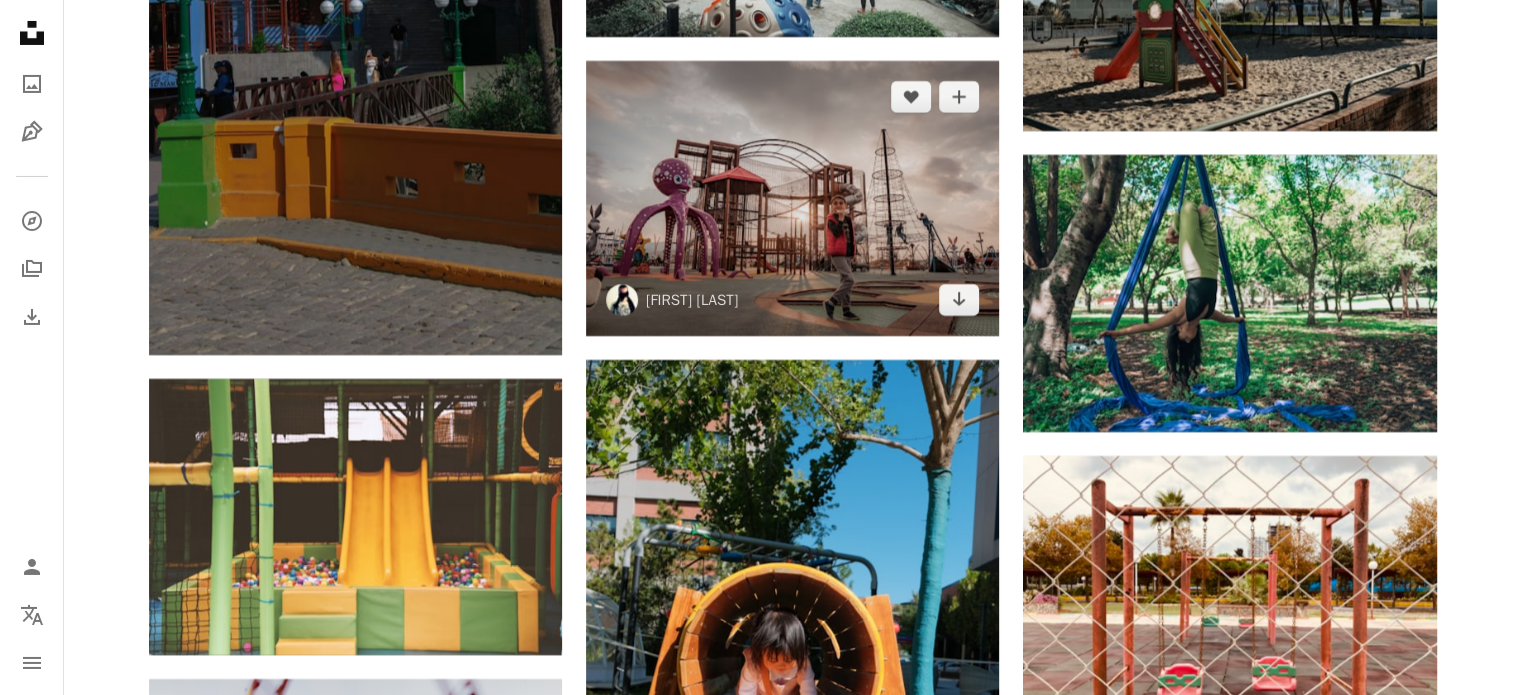 scroll, scrollTop: 22091, scrollLeft: 0, axis: vertical 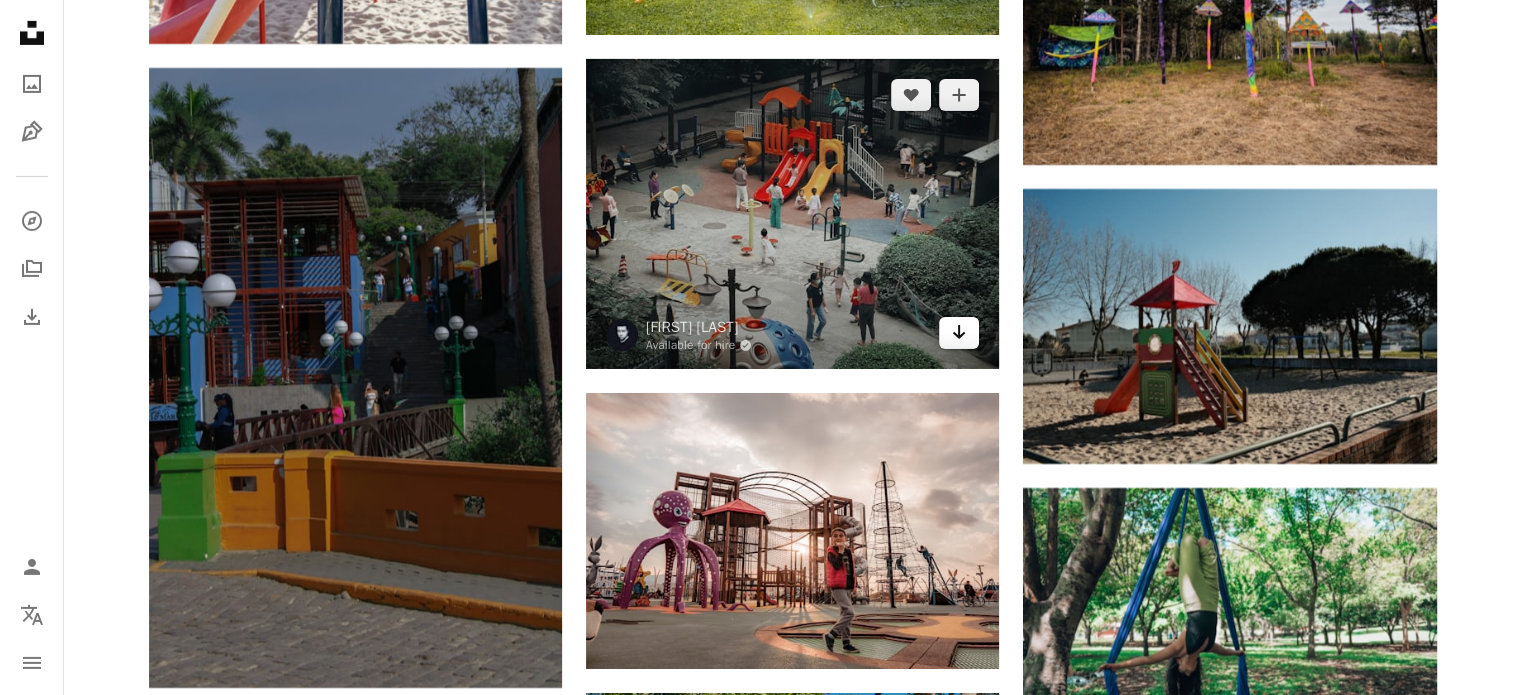 click 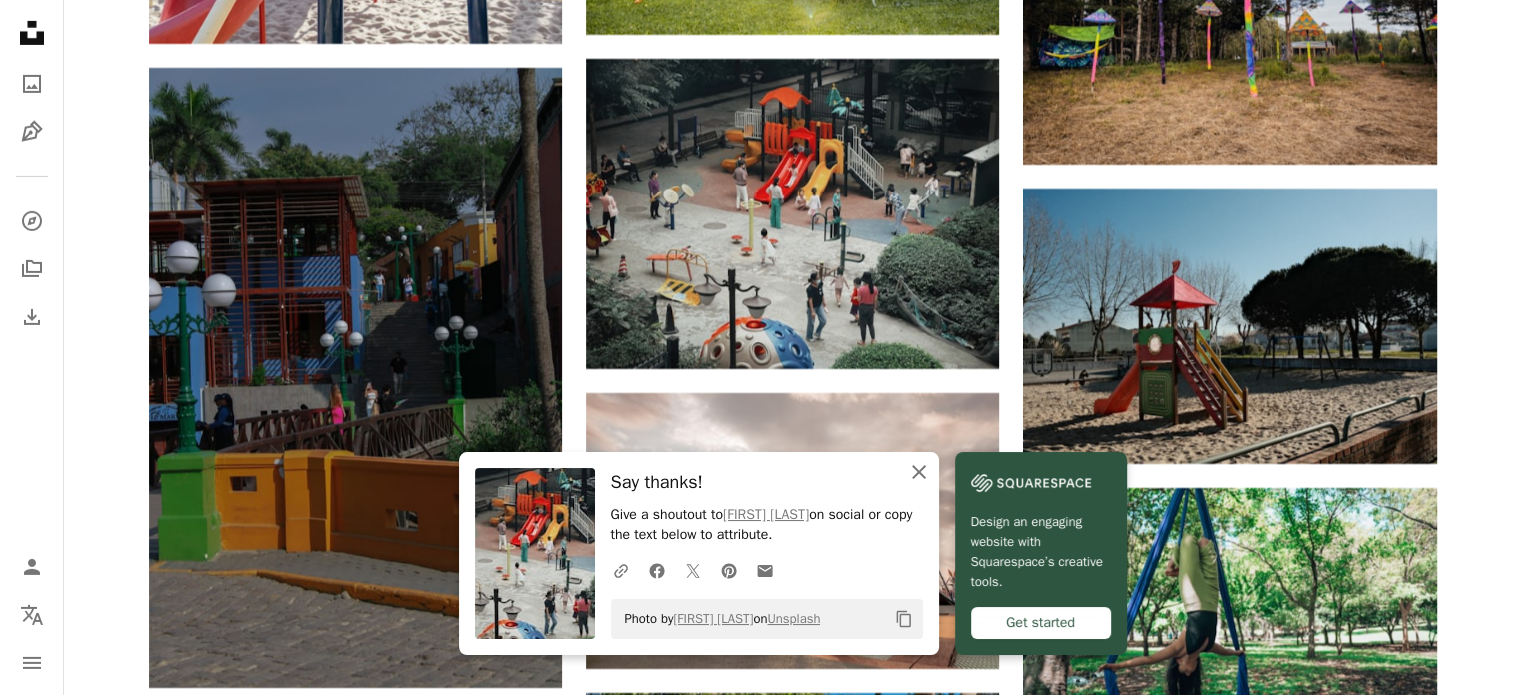 click on "An X shape" 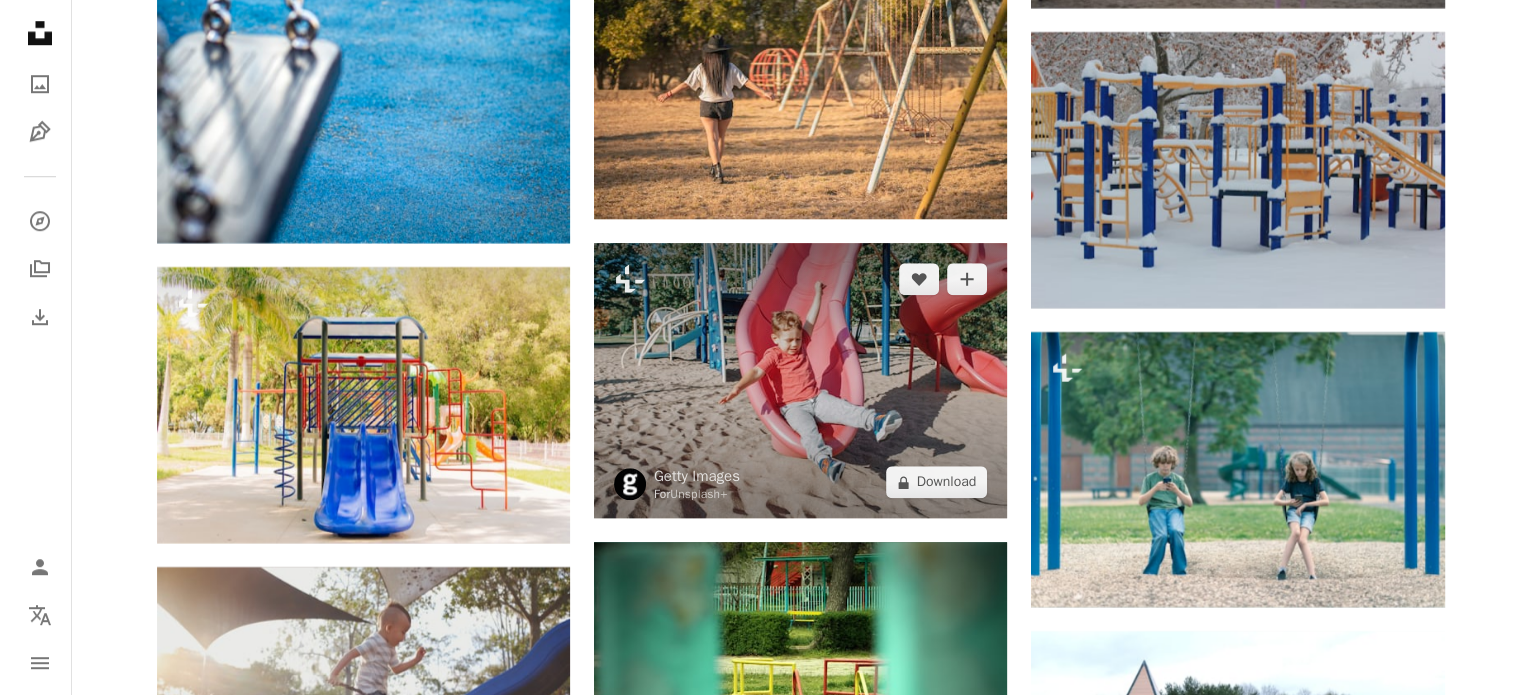 scroll, scrollTop: 24758, scrollLeft: 0, axis: vertical 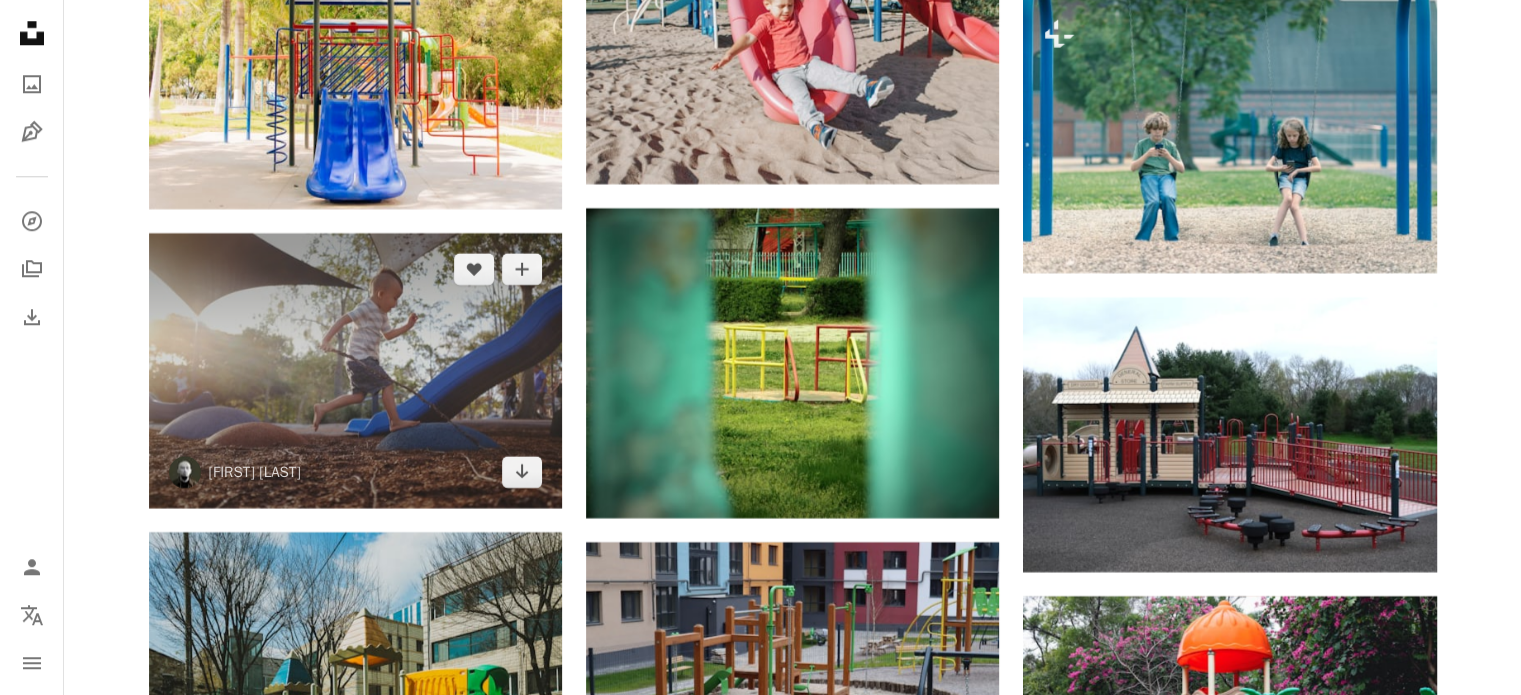 click at bounding box center [355, 370] 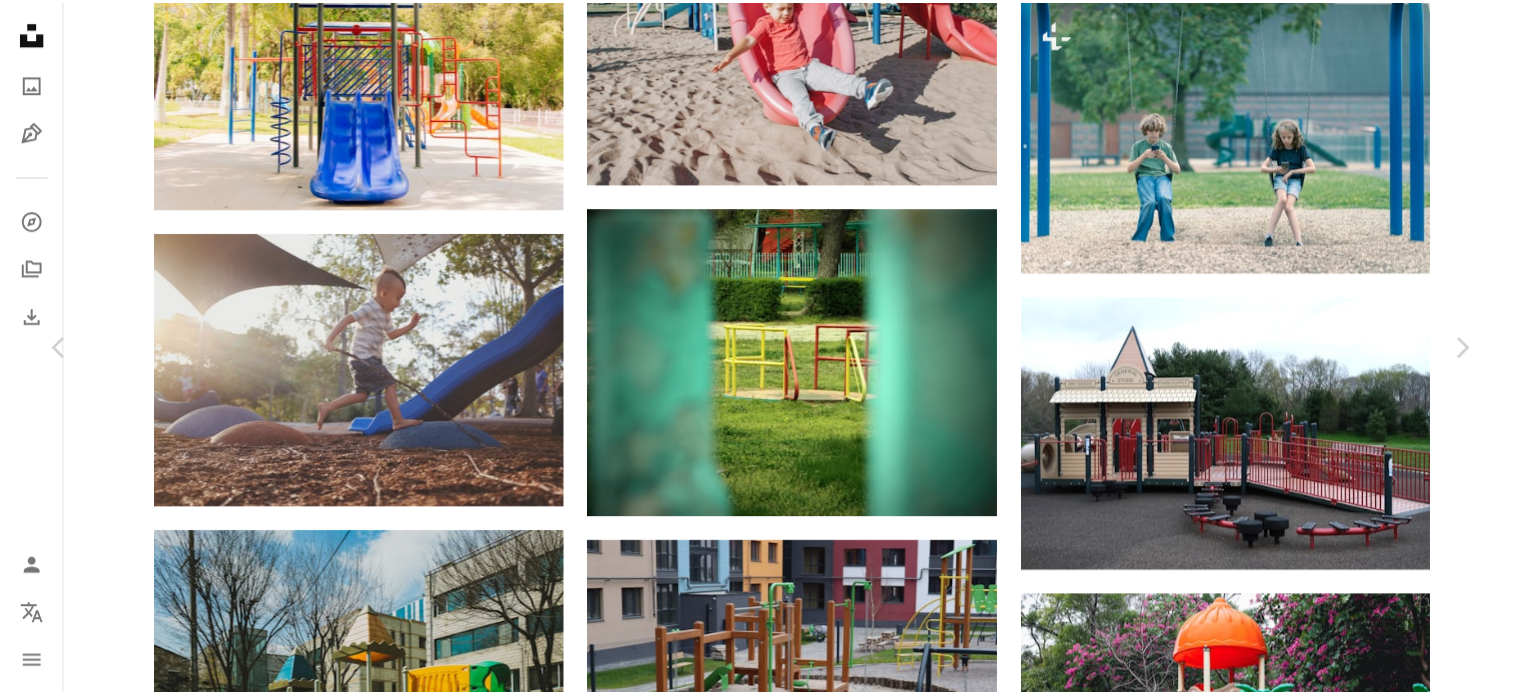 scroll, scrollTop: 0, scrollLeft: 0, axis: both 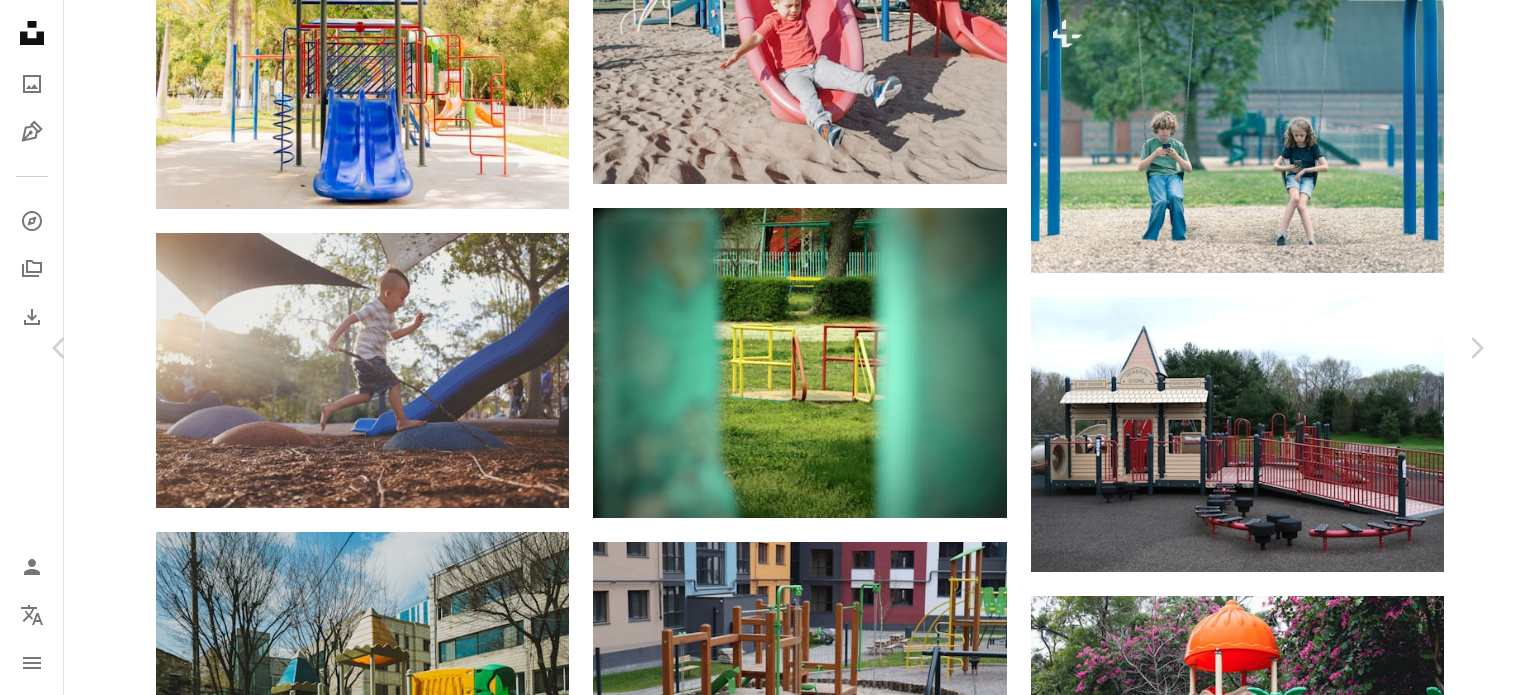 click on "An X shape" at bounding box center [20, 20] 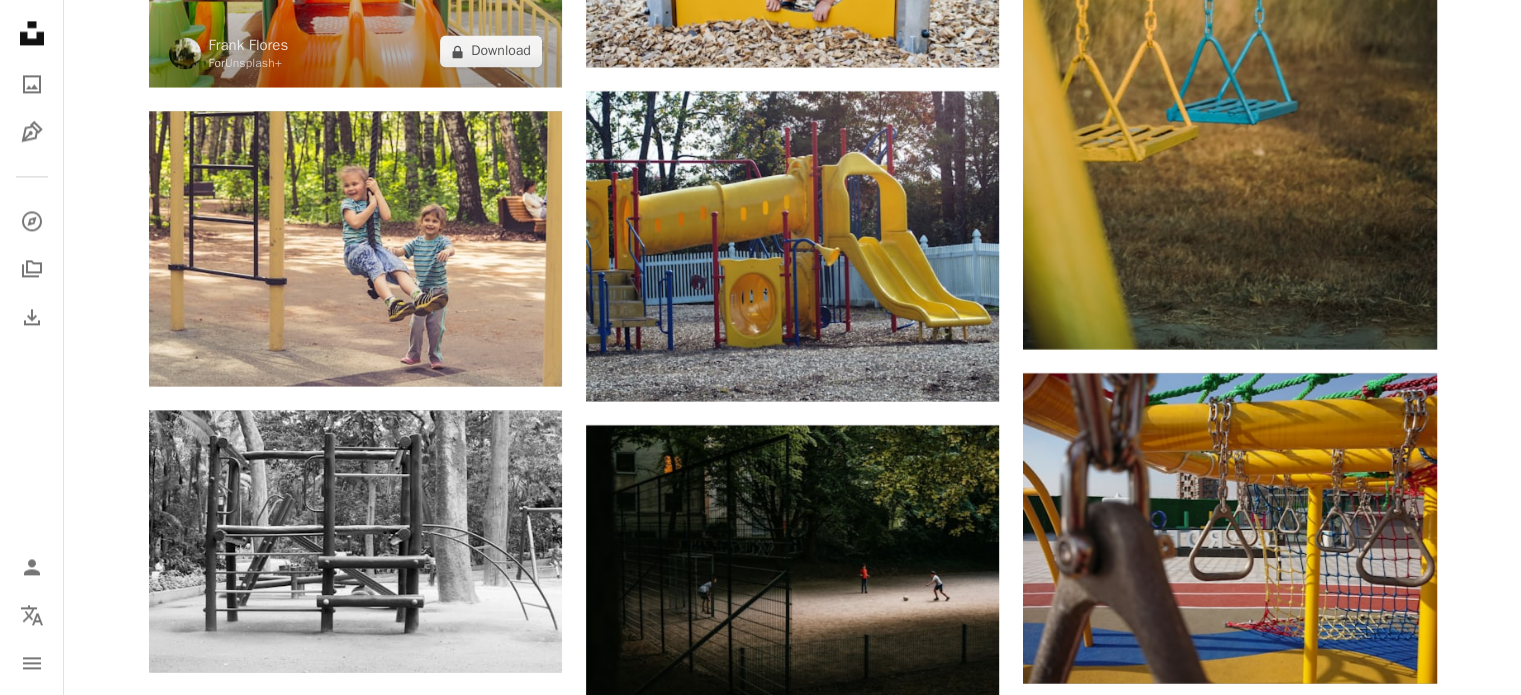 scroll, scrollTop: 25758, scrollLeft: 0, axis: vertical 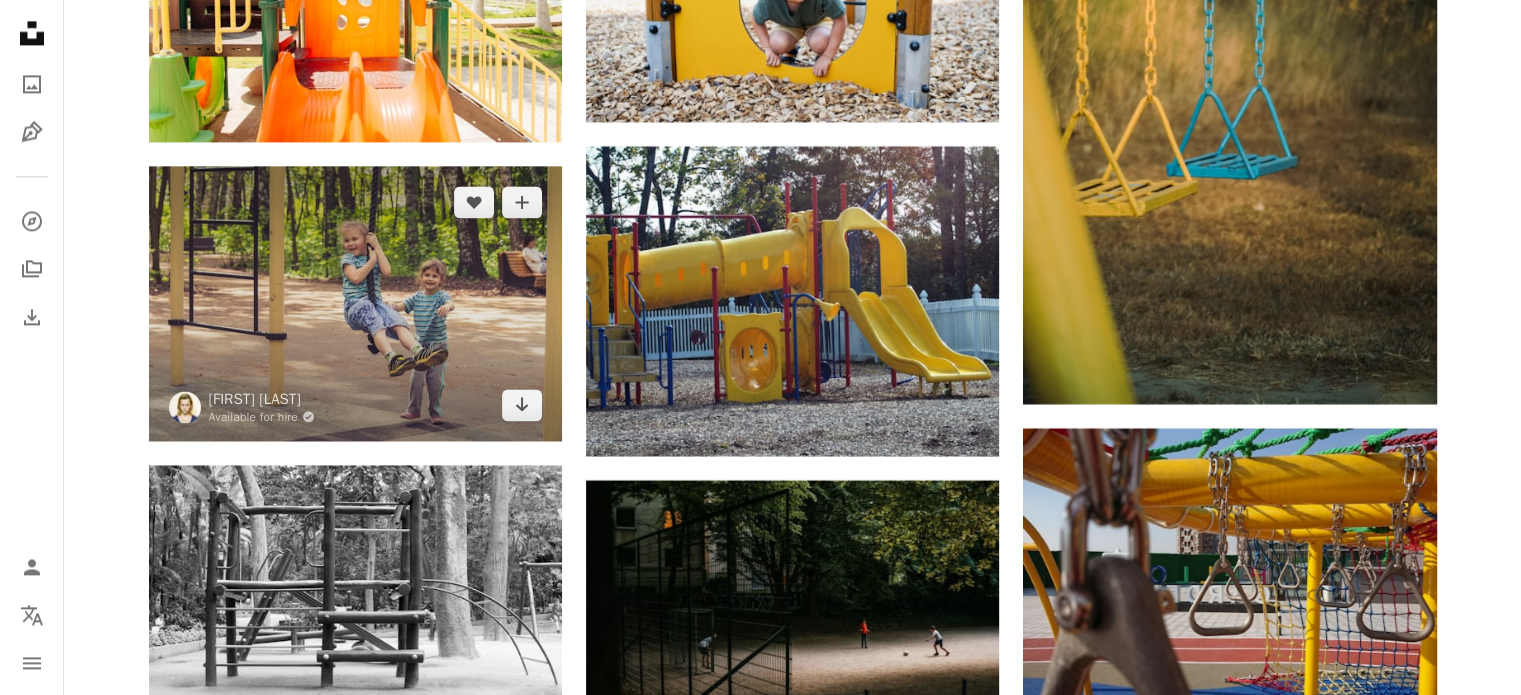 click at bounding box center (355, 303) 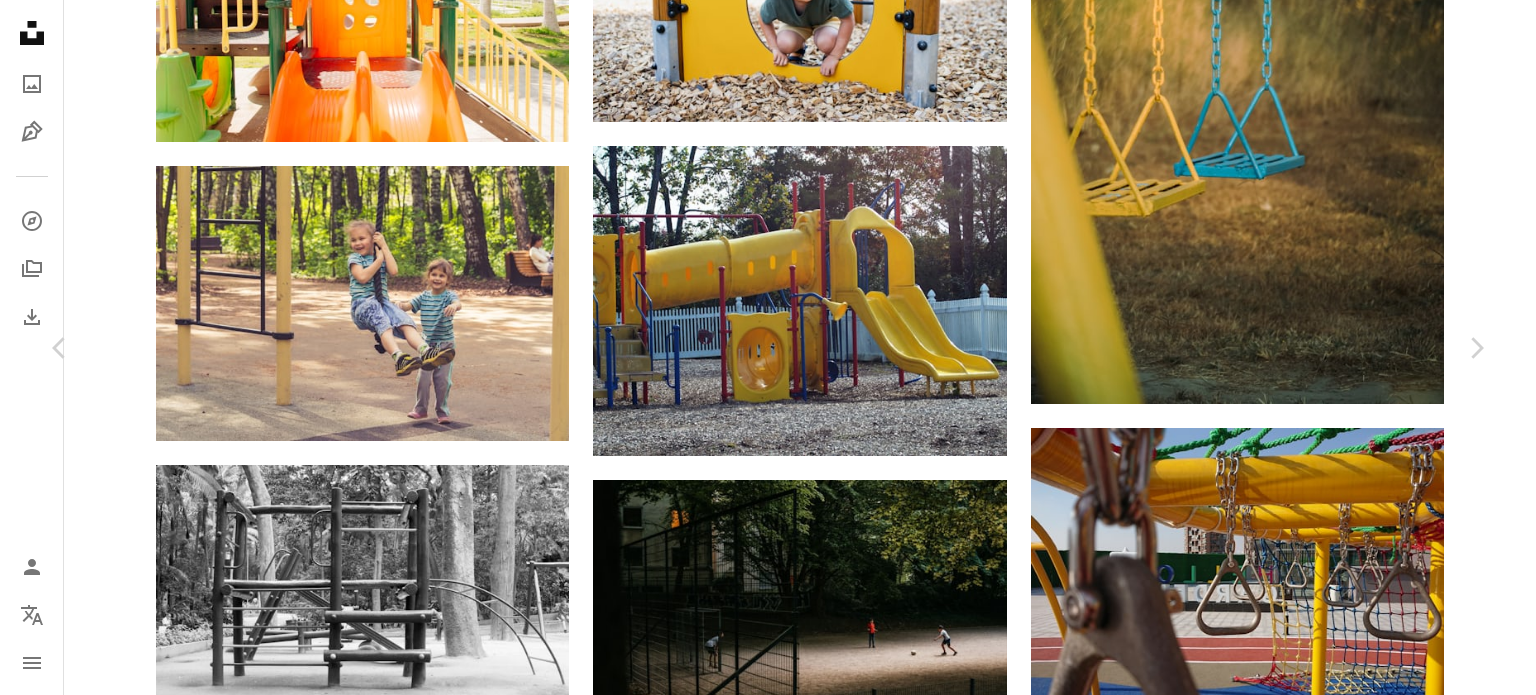 click on "An X shape Chevron left Chevron right Vitolda Klein Available for hire A checkmark inside of a circle A heart A plus sign Download free Chevron down Zoom in Views 2,079,475 Downloads 12,915 A forward-right arrow Share Info icon Info More Actions two little girls, two sisters play in the park and swinging on a swing A map marker [CITY], [COUNTRY] Calendar outlined Published on March 11, 2021 Camera NIKON CORPORATION, NIKON D3200 Safety Free to use under the Unsplash License girl summer smile park children child freedom vacation cute outdoors excited childhood swing yard daycare active cheerful carefree caucasian blond Public domain images Browse premium related images on iStock | Save 20% with code UNSPLASH20 View more on iStock ↗ Related images A heart A plus sign Troy T Available for hire A checkmark inside of a circle Arrow pointing down Plus sign for Unsplash+ A heart A plus sign Getty Images For Unsplash+ A lock Download A heart A plus sign Annie Spratt Arrow pointing down A heart A plus sign" at bounding box center [768, 5210] 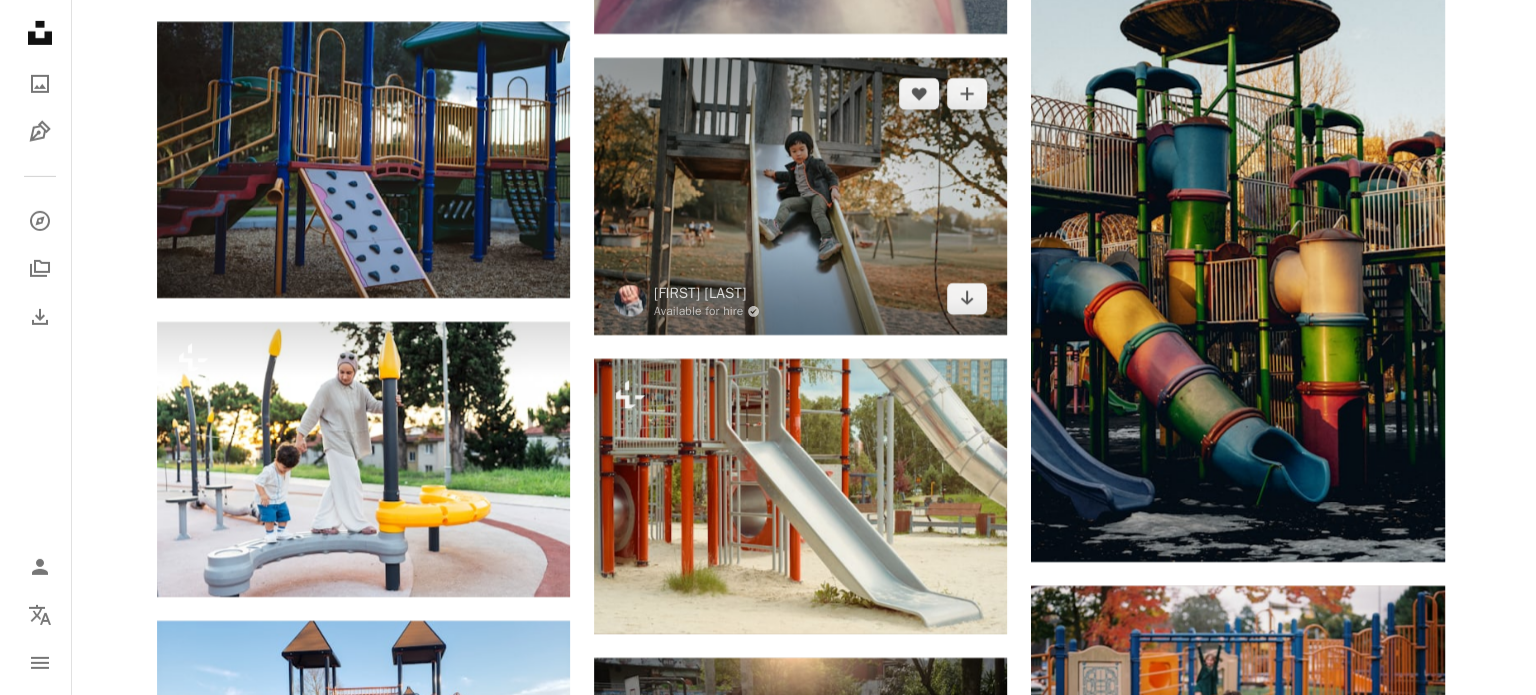 scroll, scrollTop: 29091, scrollLeft: 0, axis: vertical 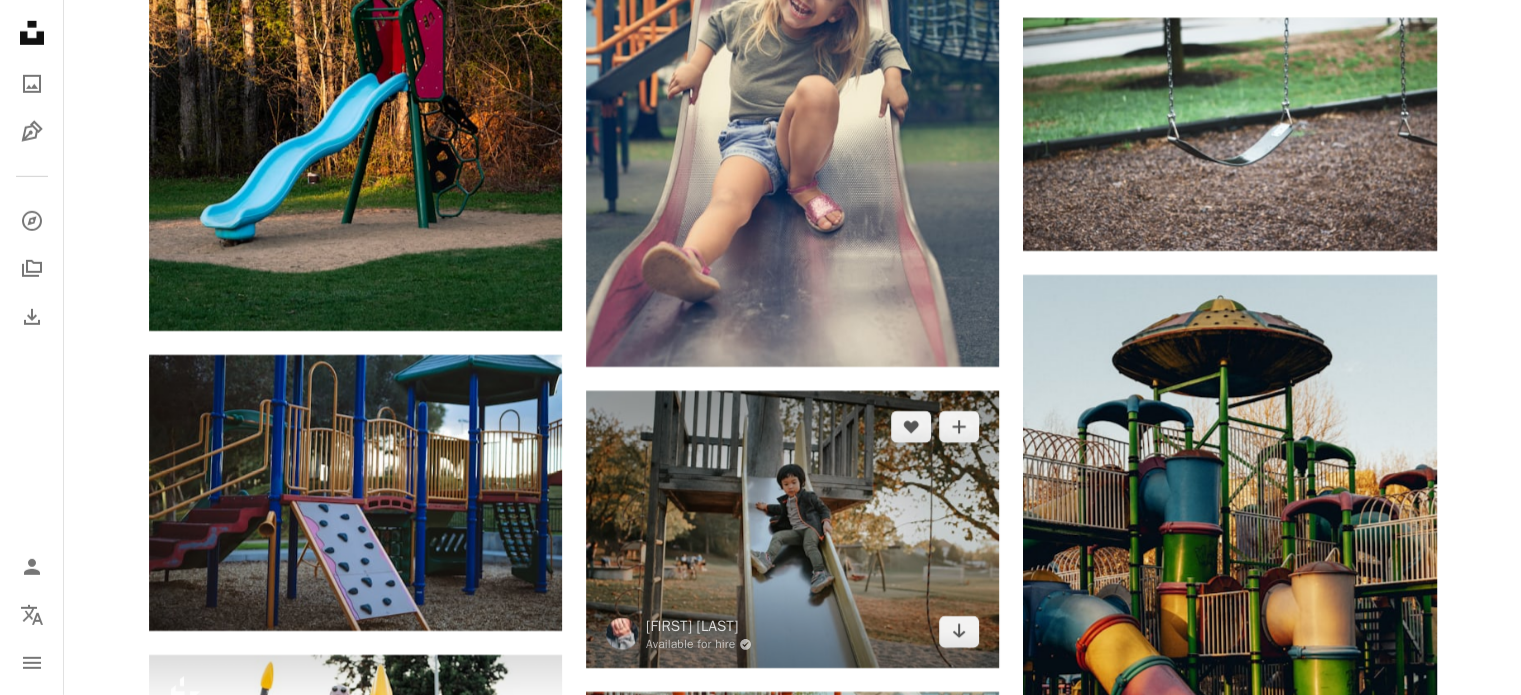 click at bounding box center (792, 529) 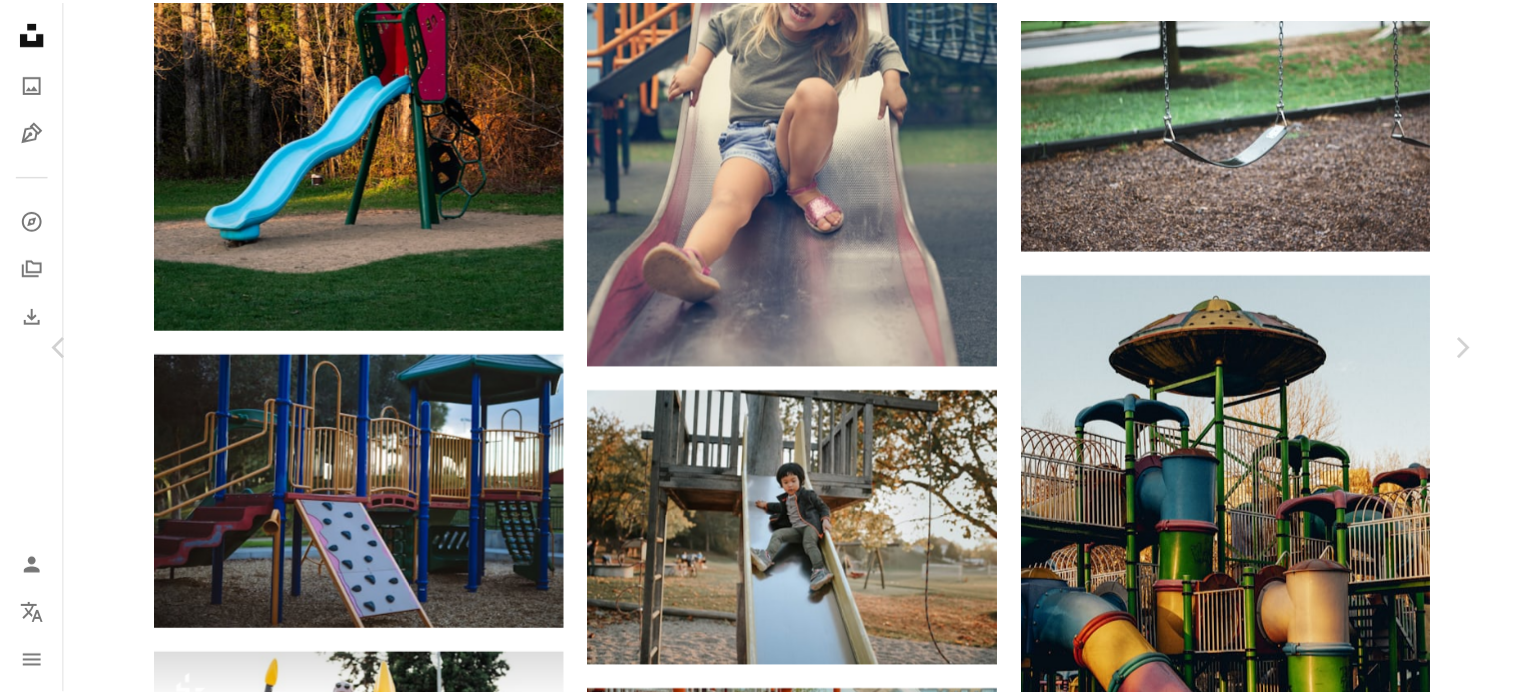 scroll, scrollTop: 0, scrollLeft: 0, axis: both 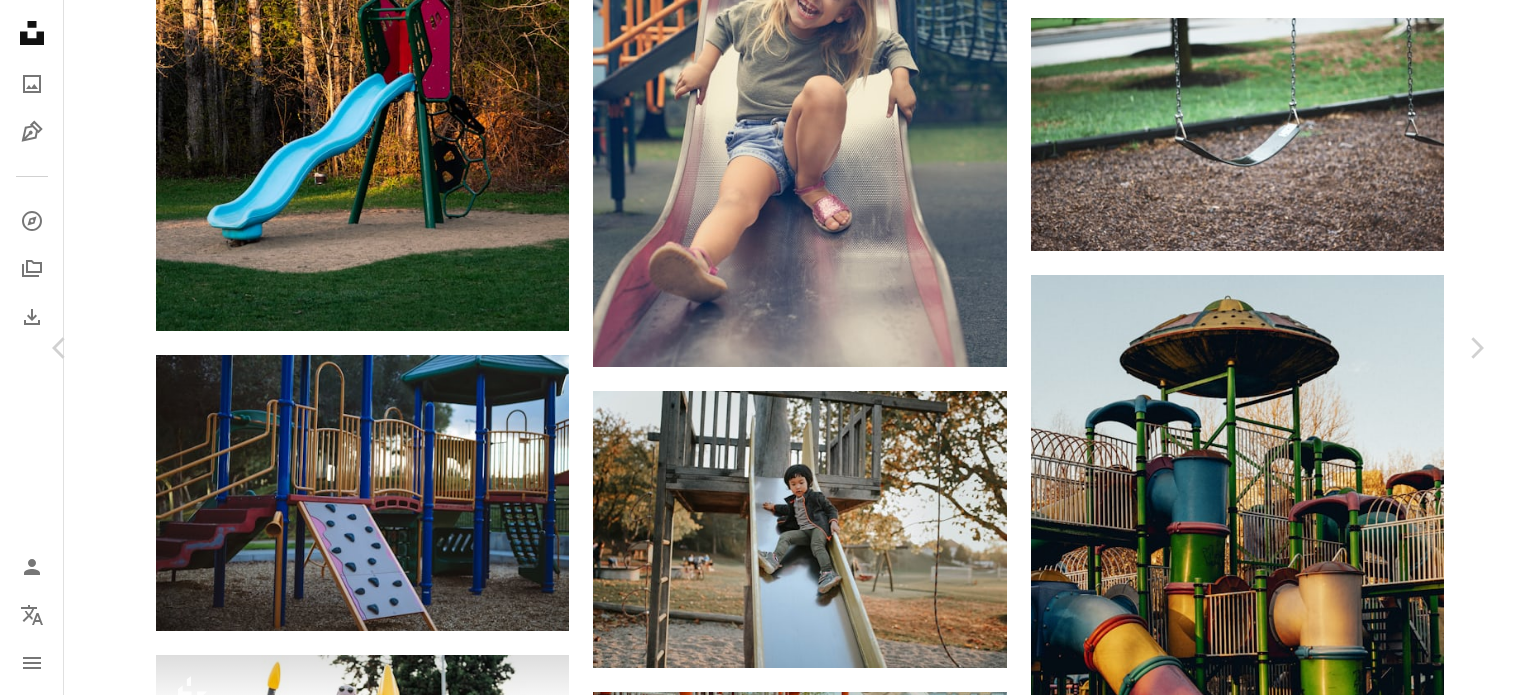 click on "An X shape Chevron left Chevron right [FIRST] [LAST] Available for hire A checkmark inside of a circle A heart A plus sign Download free Chevron down Zoom in Views 5,512 Downloads 34 A forward-right arrow Share Info icon Info More Actions Calendar outlined Published on [MONTH] [DAY], [YEAR] Camera NIKON CORPORATION, NIKON D750 Safety Free to use under the Unsplash License human face boy male child kid head sitting coat sliding Free stock photos Browse premium related images on iStock | Save 20% with code UNSPLASH20 View more on iStock ↗ Related images A heart A plus sign [FIRST] [LAST] Available for hire A checkmark inside of a circle Arrow pointing down Plus sign for Unsplash+ A heart A plus sign [FIRST] [LAST] For Unsplash+ A lock Download A heart A plus sign [FIRST] [LAST] Arrow pointing down A heart A plus sign [FIRST] [LAST] Available for hire A checkmark inside of a circle Arrow pointing down Plus sign for Unsplash+ A heart A plus sign Getty Images" at bounding box center [768, 4018] 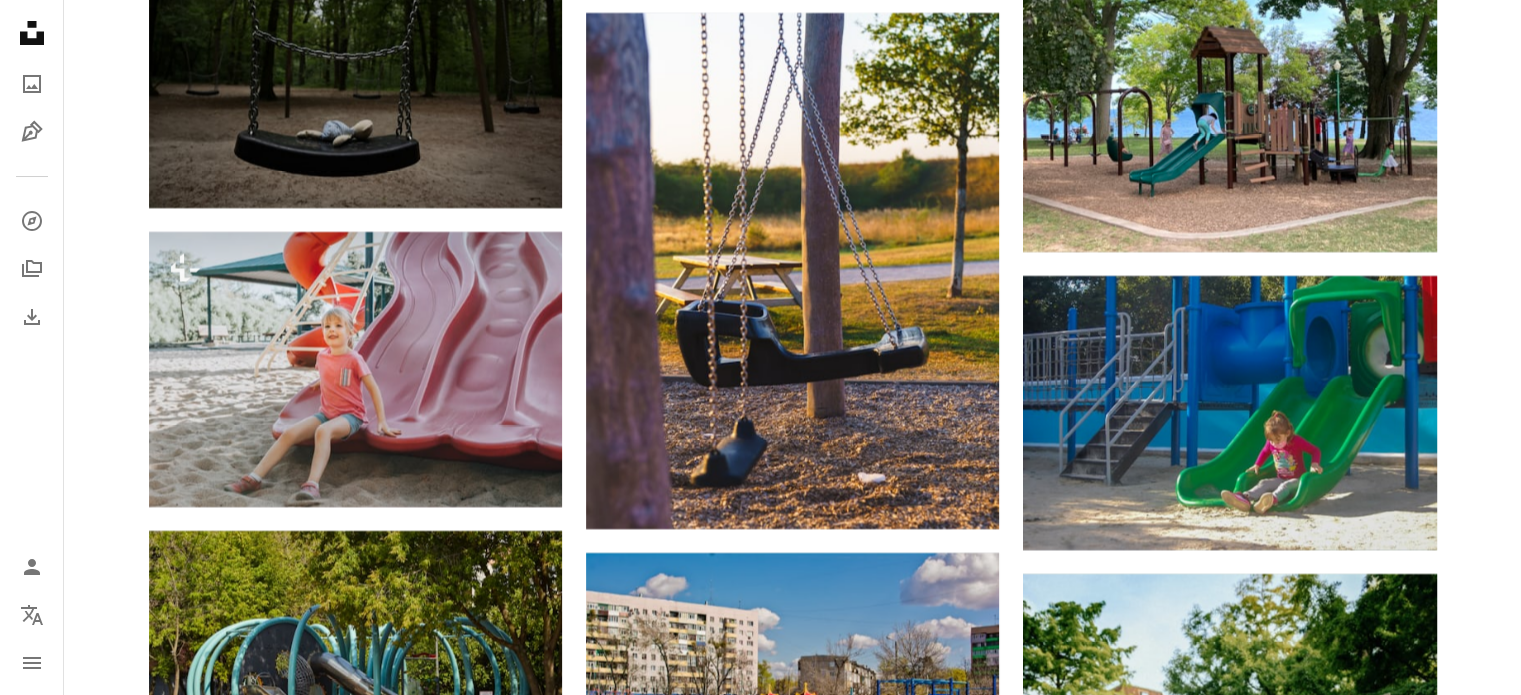 scroll, scrollTop: 30424, scrollLeft: 0, axis: vertical 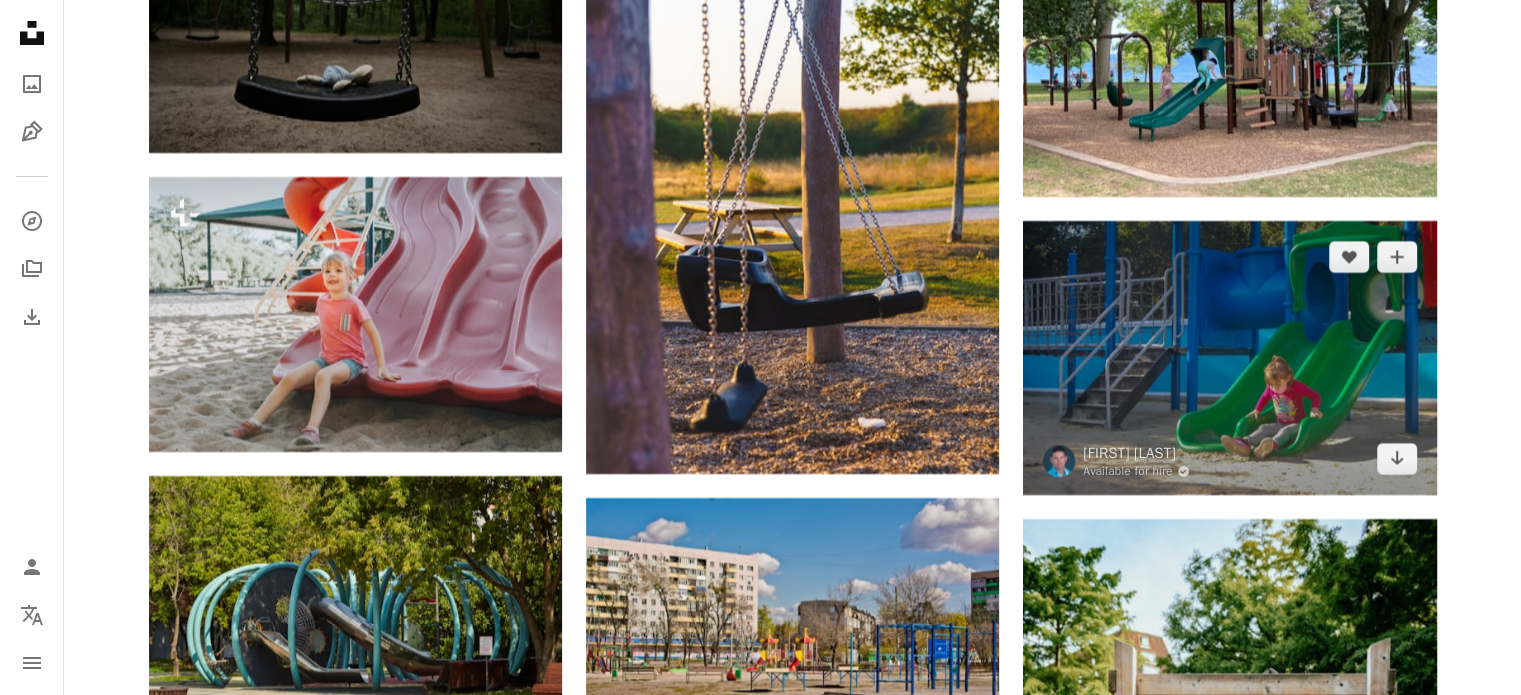 click at bounding box center [1229, 358] 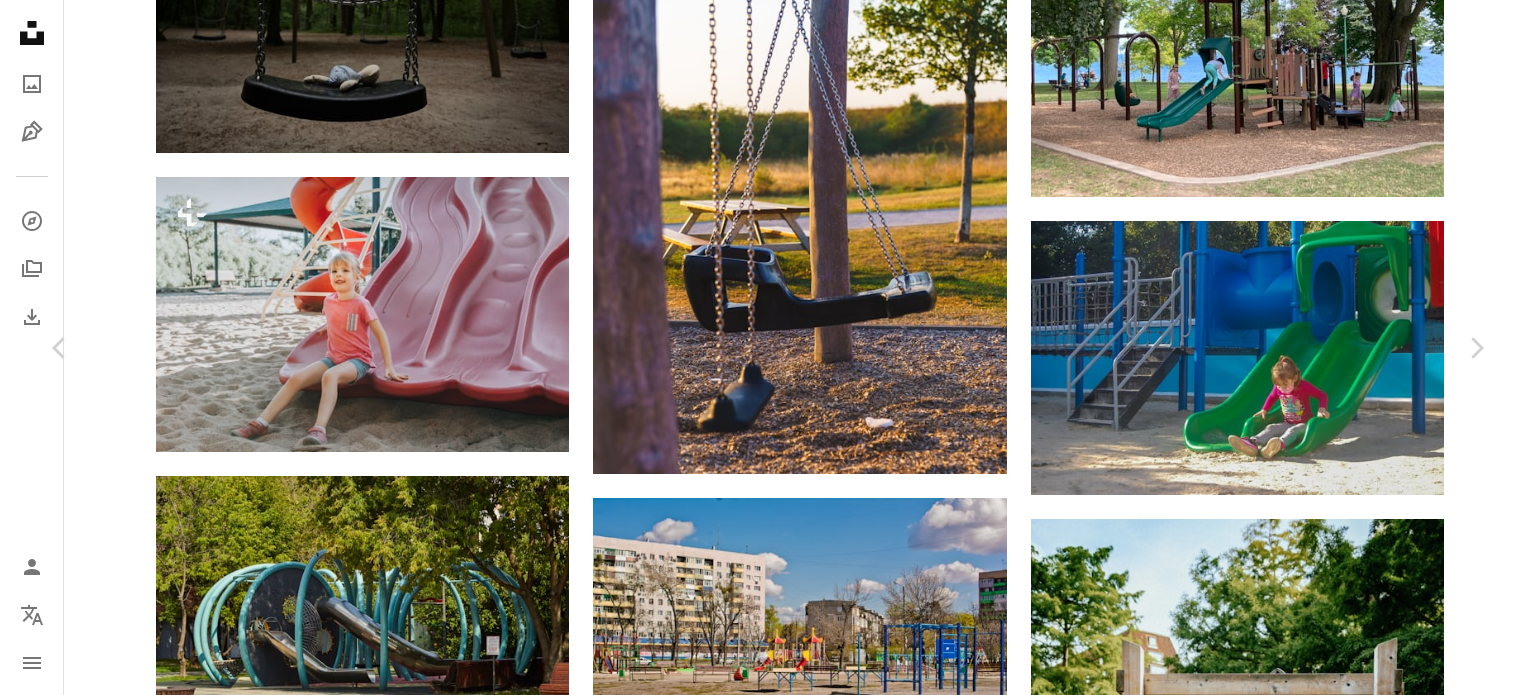 click on "An X shape Chevron left Chevron right [FIRST] [LAST] Available for hire A checkmark inside of a circle A heart A plus sign Download free Chevron down Zoom in Views 54,602 Downloads 551 A forward-right arrow Share Info icon Info More Actions A girl throwing herself for the toboggan in a amusement park. A map marker Cayo Santa Maria, Cuba Calendar outlined Published on [MONTH] [DAY], [YEAR] Camera NIKON CORPORATION, NIKON D40 Safety Free to use under the Unsplash License girl boys boy park children girl alone children playing amusement park having fun childrens amusement toboggan human playground toy cuba slide play area Free pictures Browse premium related images on iStock | Save 20% with code UNSPLASH20 View more on iStock ↗ Related images A heart A plus sign [FIRST] [LAST] Available for hire A checkmark inside of a circle Arrow pointing down Plus sign for Unsplash+ A heart A plus sign Getty Images For Unsplash+ A lock Download A heart A plus sign [FIRST] [LAST] Arrow pointing down" at bounding box center [768, 5109] 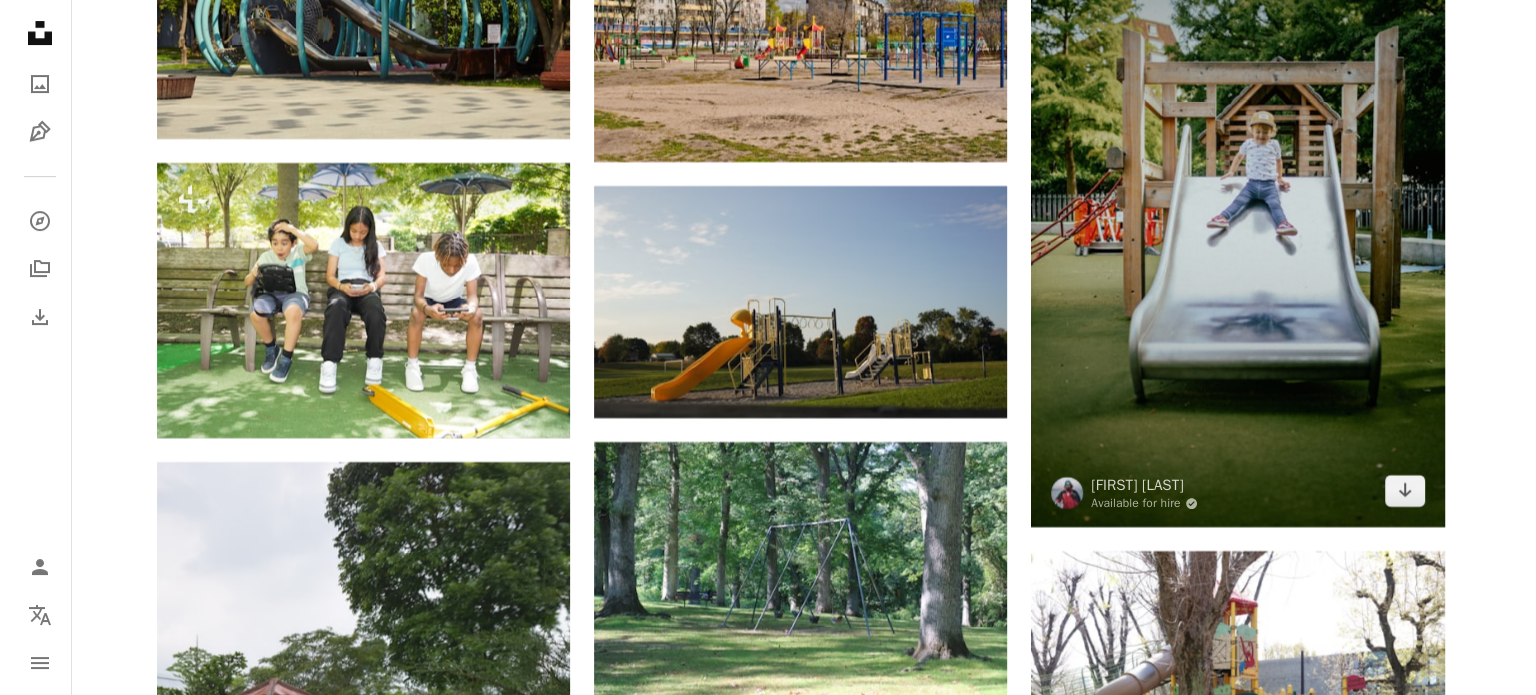 scroll, scrollTop: 31091, scrollLeft: 0, axis: vertical 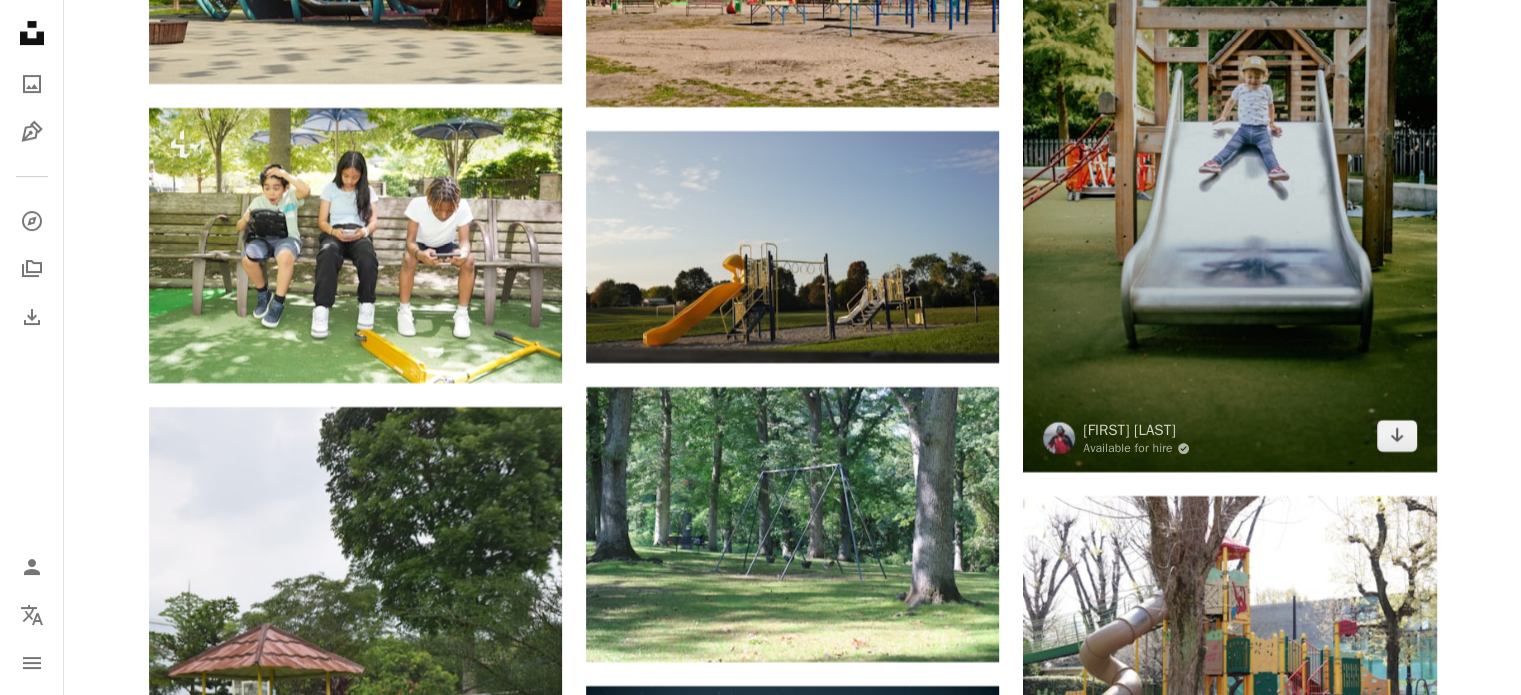 click at bounding box center [1229, 162] 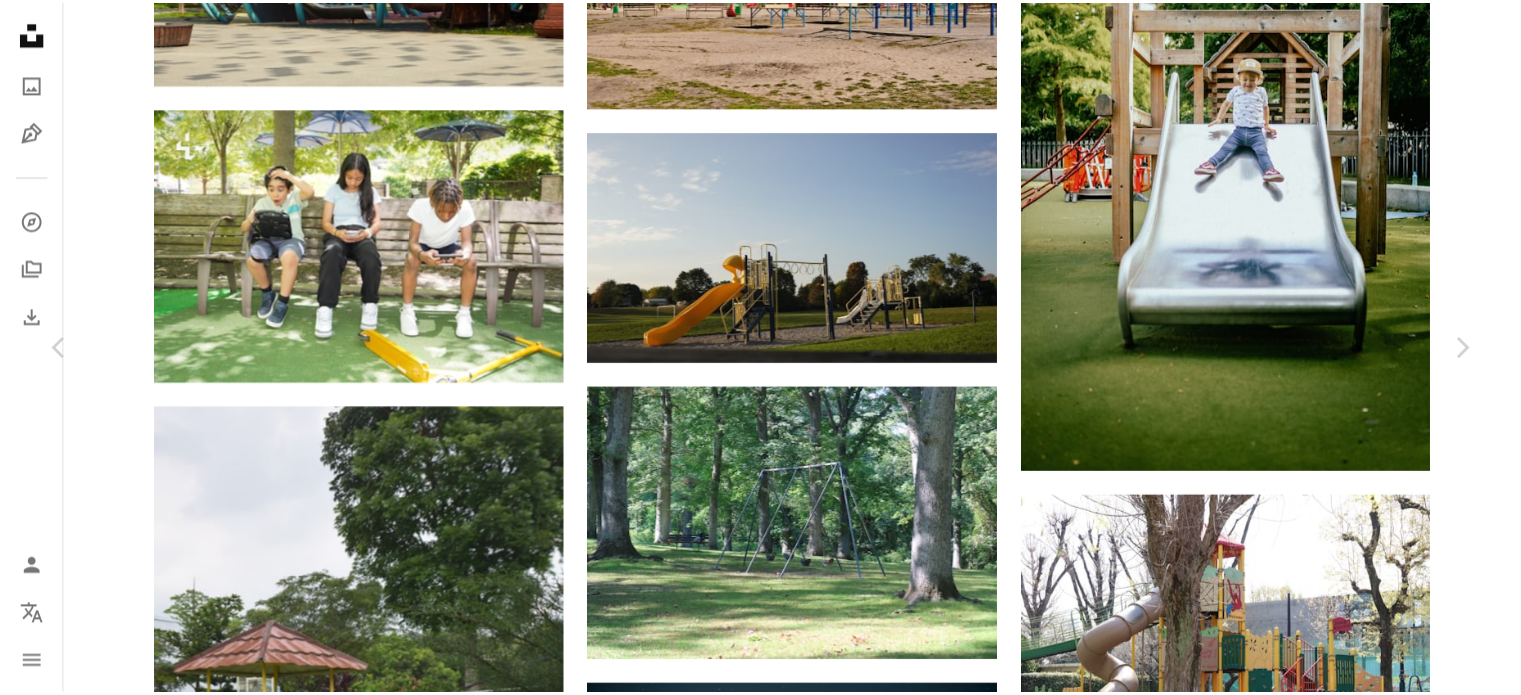 scroll, scrollTop: 333, scrollLeft: 0, axis: vertical 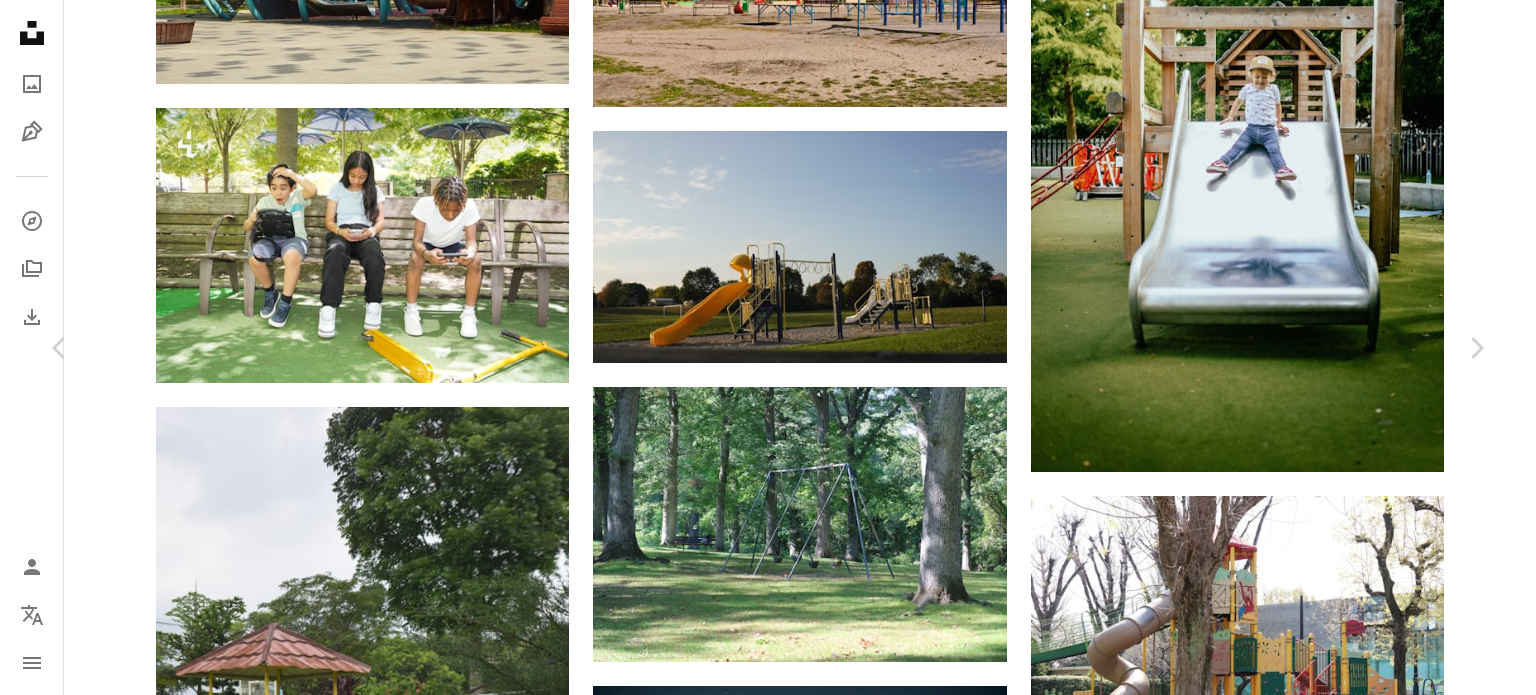 click on "An X shape Chevron left Chevron right [FIRST] [LAST] Available for hire A checkmark inside of a circle A heart A plus sign Download free Chevron down Zoom in Views 96,604 Downloads 711 A forward-right arrow Share Info icon Info More Actions First family trip, London - Setpember - 2022 Shot on Canon EOS R with Sigma 35mm f1.4 A map marker [CITY], [COUNTRY] Calendar outlined Published on September 19, 2022 Camera Canon, EOS R Safety Free to use under the Unsplash License forest city family london vintage baby boy park playground cap long hair slide holliday human plant grass clothing shoe apparel toy HD Wallpapers Browse premium related images on iStock | Save 20% with code UNSPLASH20 View more on iStock ↗ Related images A heart A plus sign Fachry Zella Devandra Arrow pointing down Plus sign for Unsplash+ A heart A plus sign Getty Images For Unsplash+ A lock Download A heart A plus sign Ramil B. Arrow pointing down A heart A plus sign Desiray Green Available for hire A checkmark inside of a circle A heart A heart" at bounding box center [768, 4442] 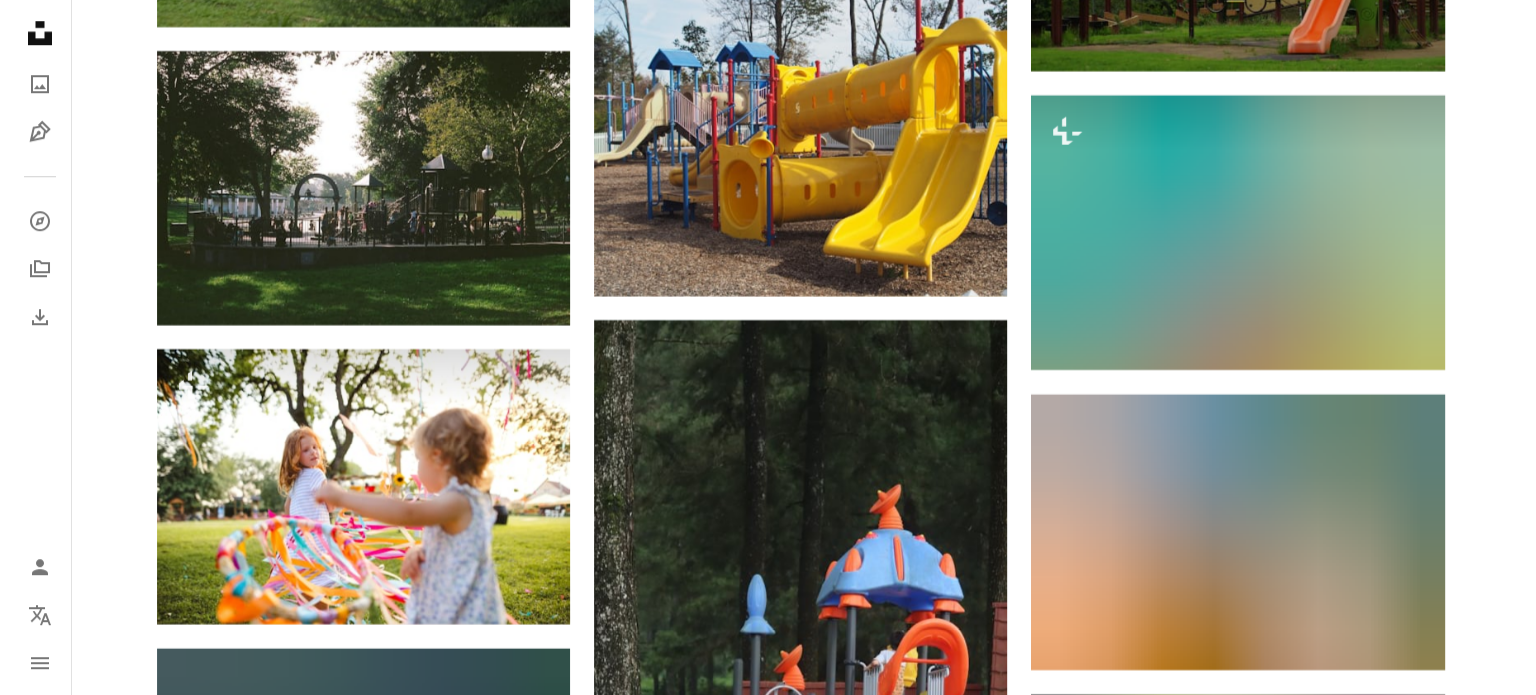 scroll, scrollTop: 32424, scrollLeft: 0, axis: vertical 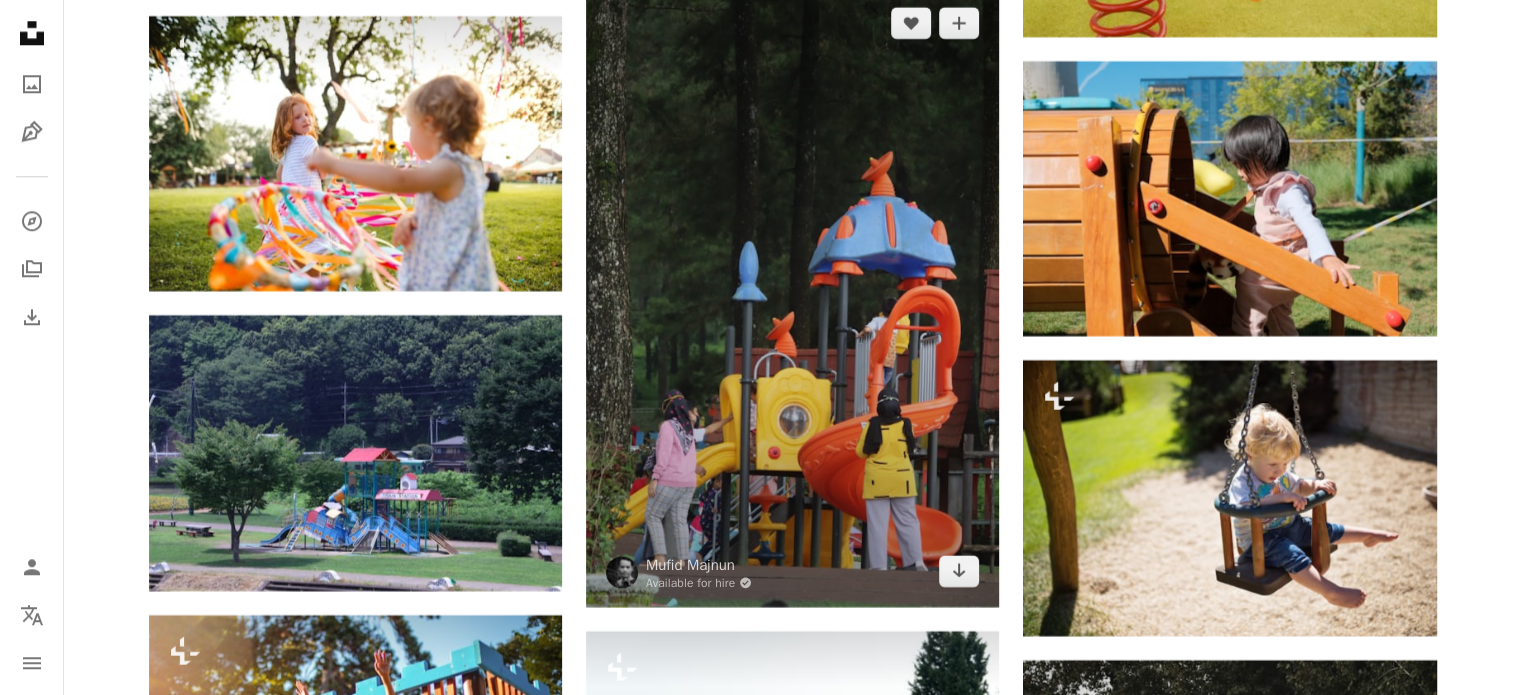 click at bounding box center [792, 297] 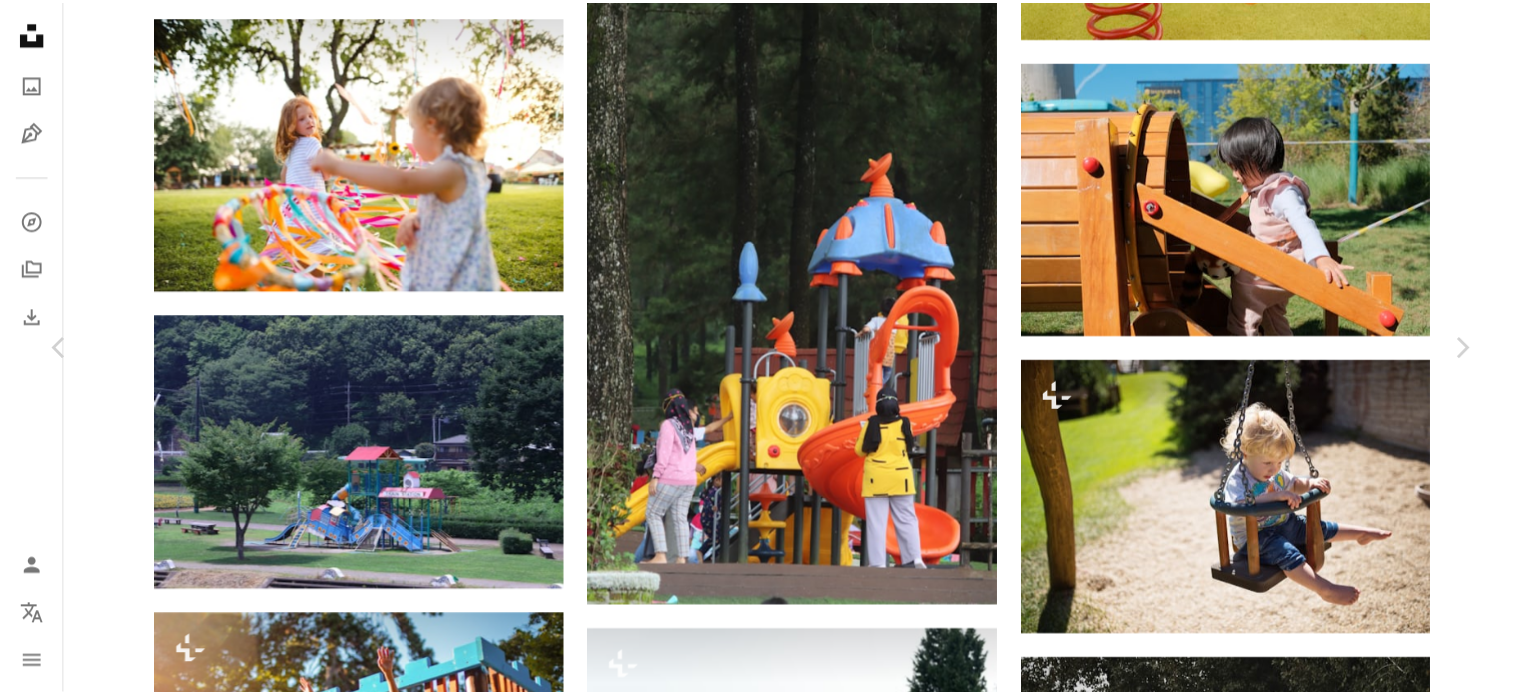 scroll, scrollTop: 0, scrollLeft: 0, axis: both 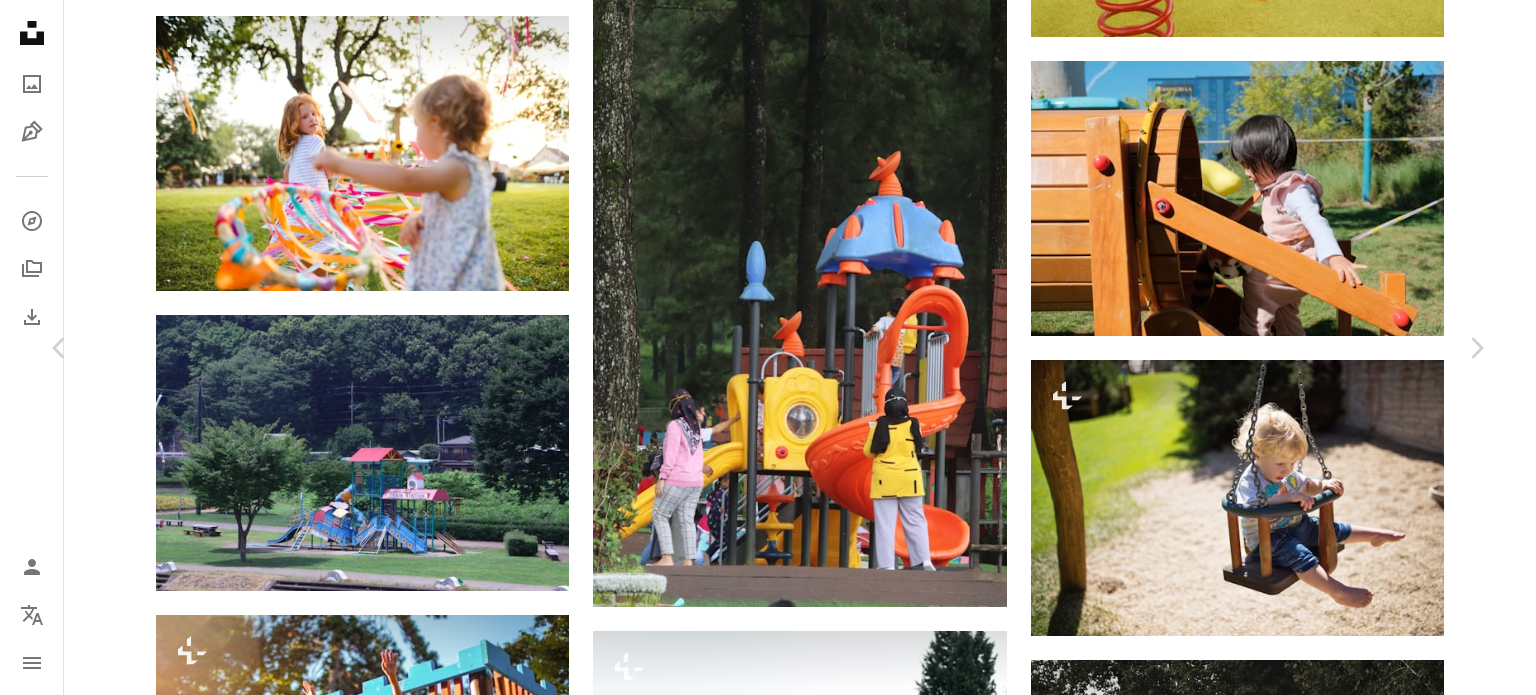 click on "Download free" at bounding box center (1287, 2808) 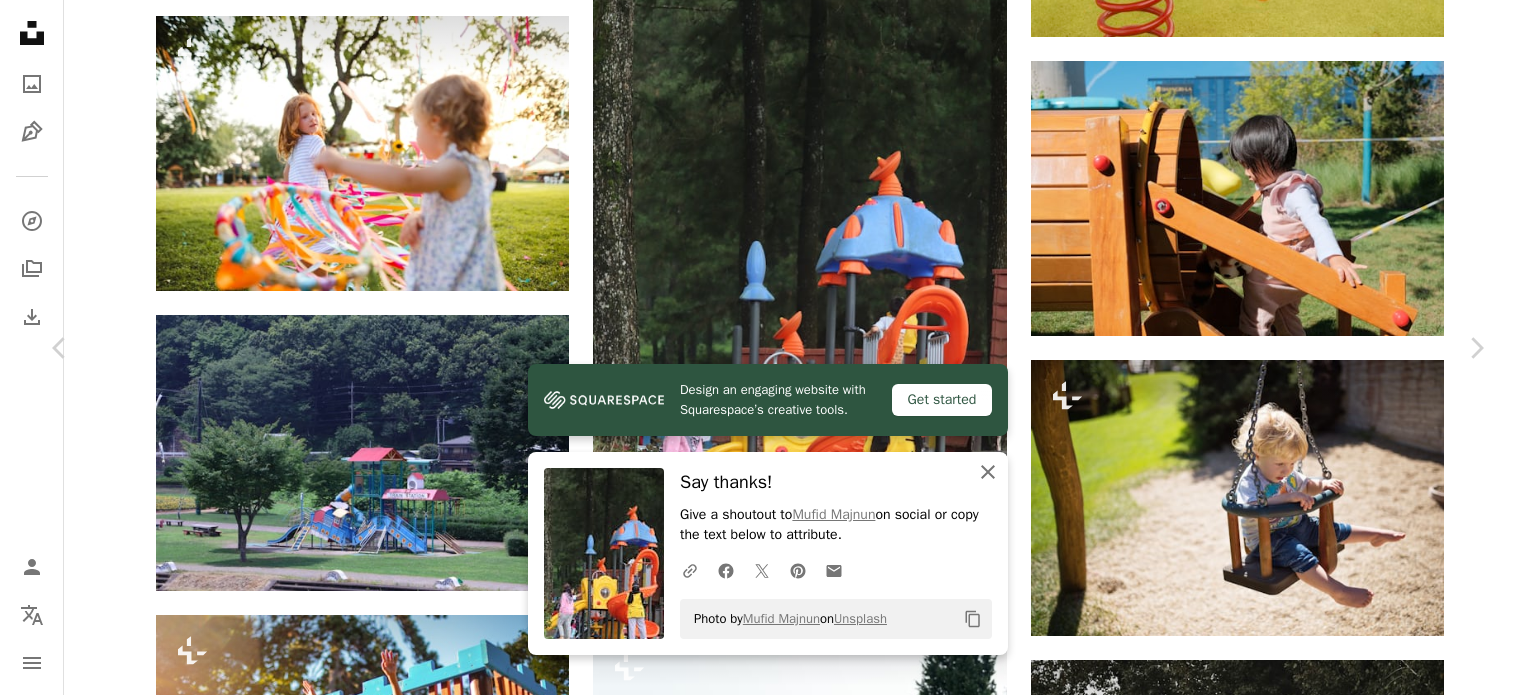 click on "An X shape" 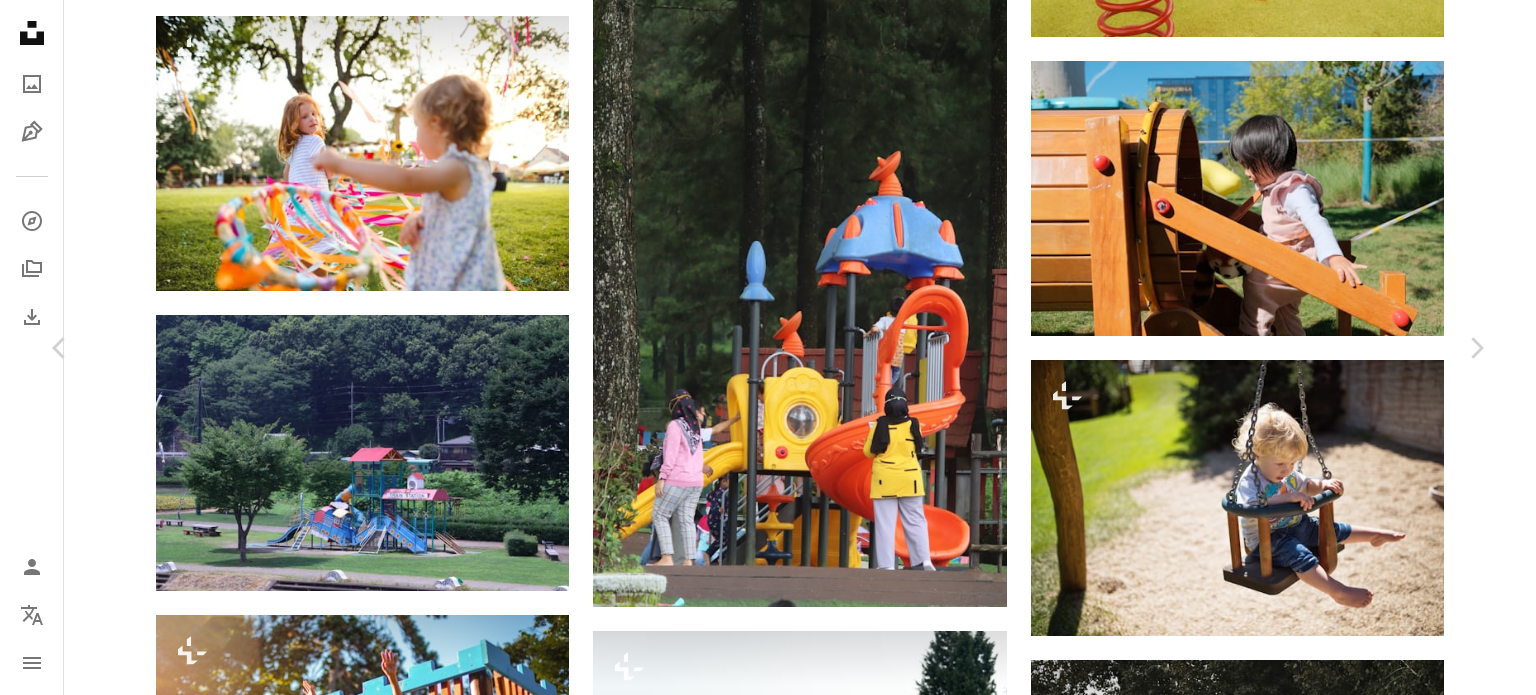 click on "An X shape Chevron left Chevron right [FIRST] [LAST] Available for hire A checkmark inside of a circle A heart A plus sign Download free Chevron down Zoom in Views 70,973 Downloads 496 A forward-right arrow Share Info icon Info More Actions Tempat bermain di Hutan Pinus Limpakuwus Calendar outlined Published on June 19, 2021 Camera Canon, EOS 800D Safety Free to use under the Unsplash License wallpaper background green natural nature background indonesia child playground asia play hutan hutan pinus banyumas human play area outdoor play area Free stock photos Browse premium related images on iStock | Save 20% with code UNSPLASH20 View more on iStock ↗ Related images A heart A plus sign 5010 Arrow pointing down A heart A plus sign Yoga Sukma 🇮🇩 Arrow pointing down A heart A plus sign Chaewon Lee Arrow pointing down A heart A plus sign Gaurav Kakria Arrow pointing down Plus sign for Unsplash+ A heart A plus sign Getty Images For Unsplash+ A lock Download A heart A plus sign Edwin Petrus A heart For" at bounding box center (768, 3108) 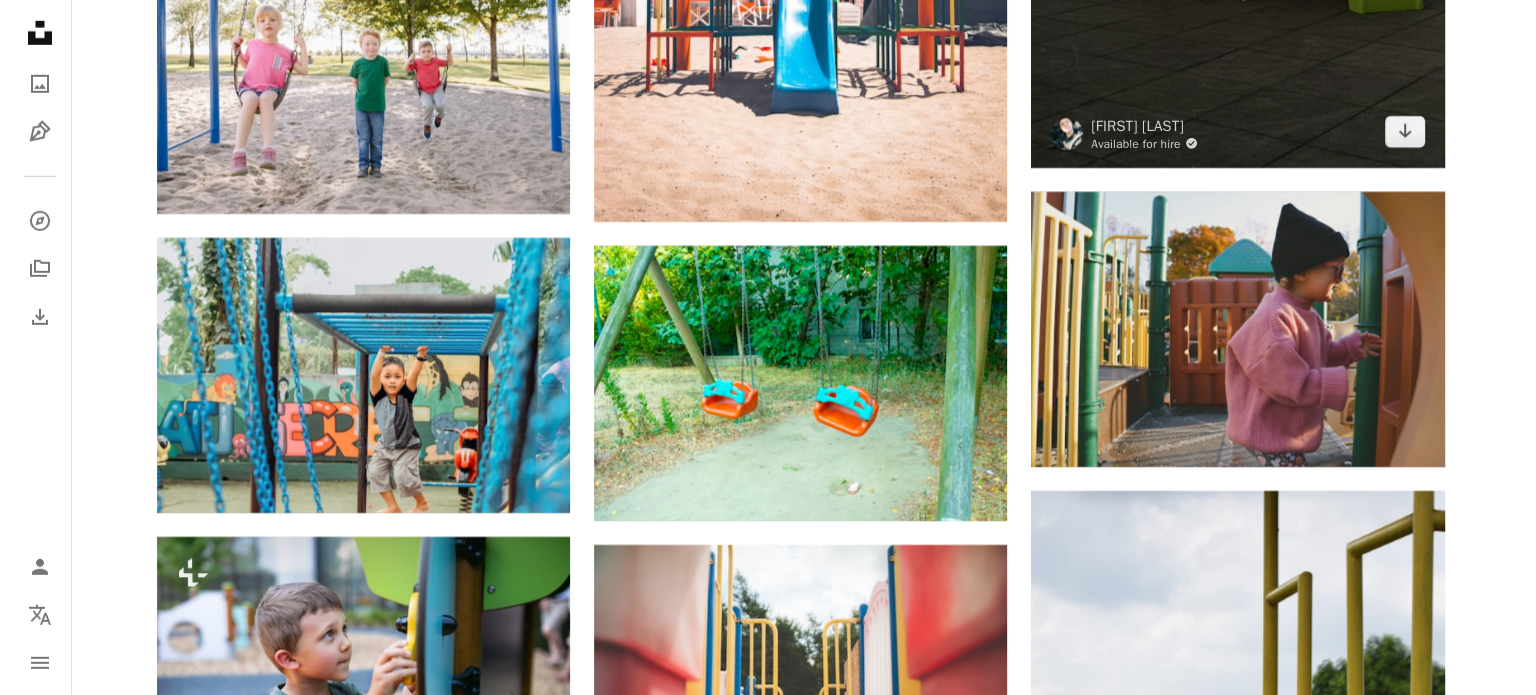 scroll, scrollTop: 36758, scrollLeft: 0, axis: vertical 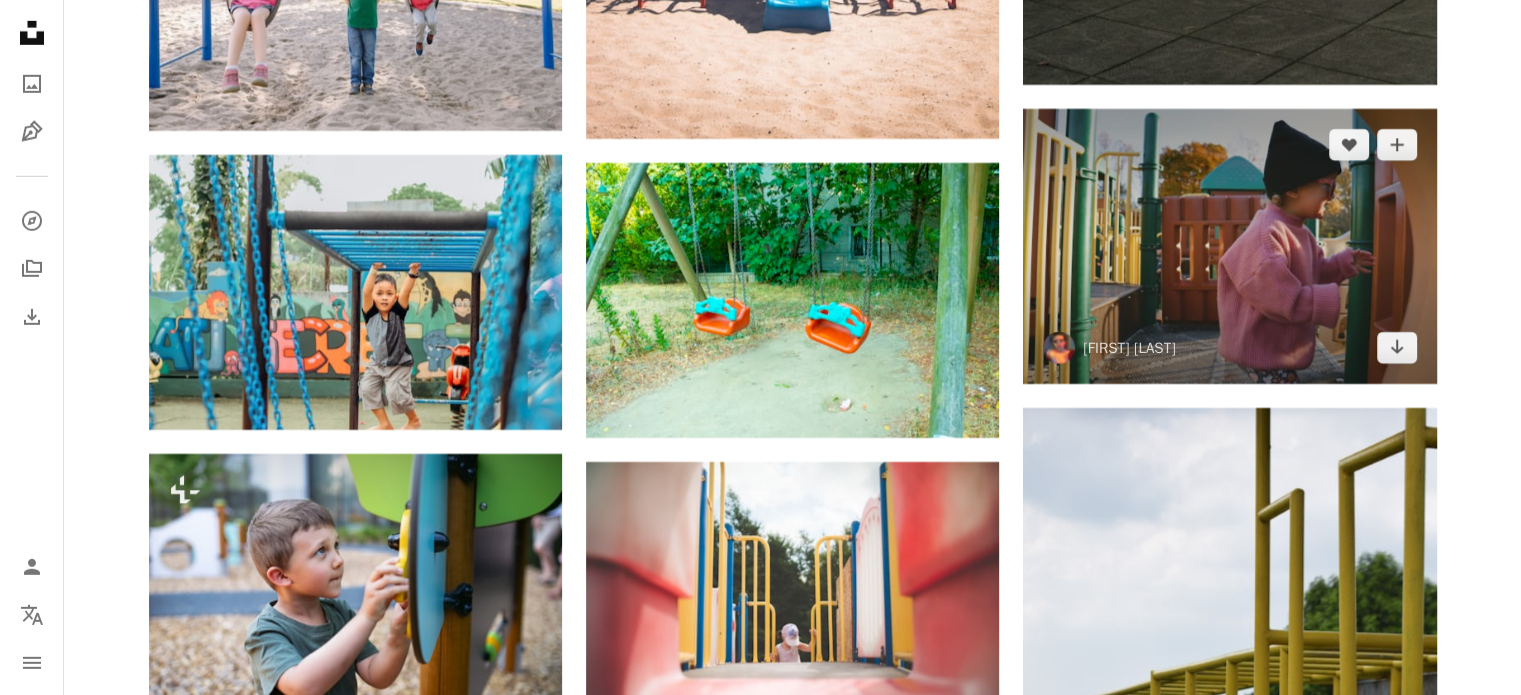 click at bounding box center (1229, 246) 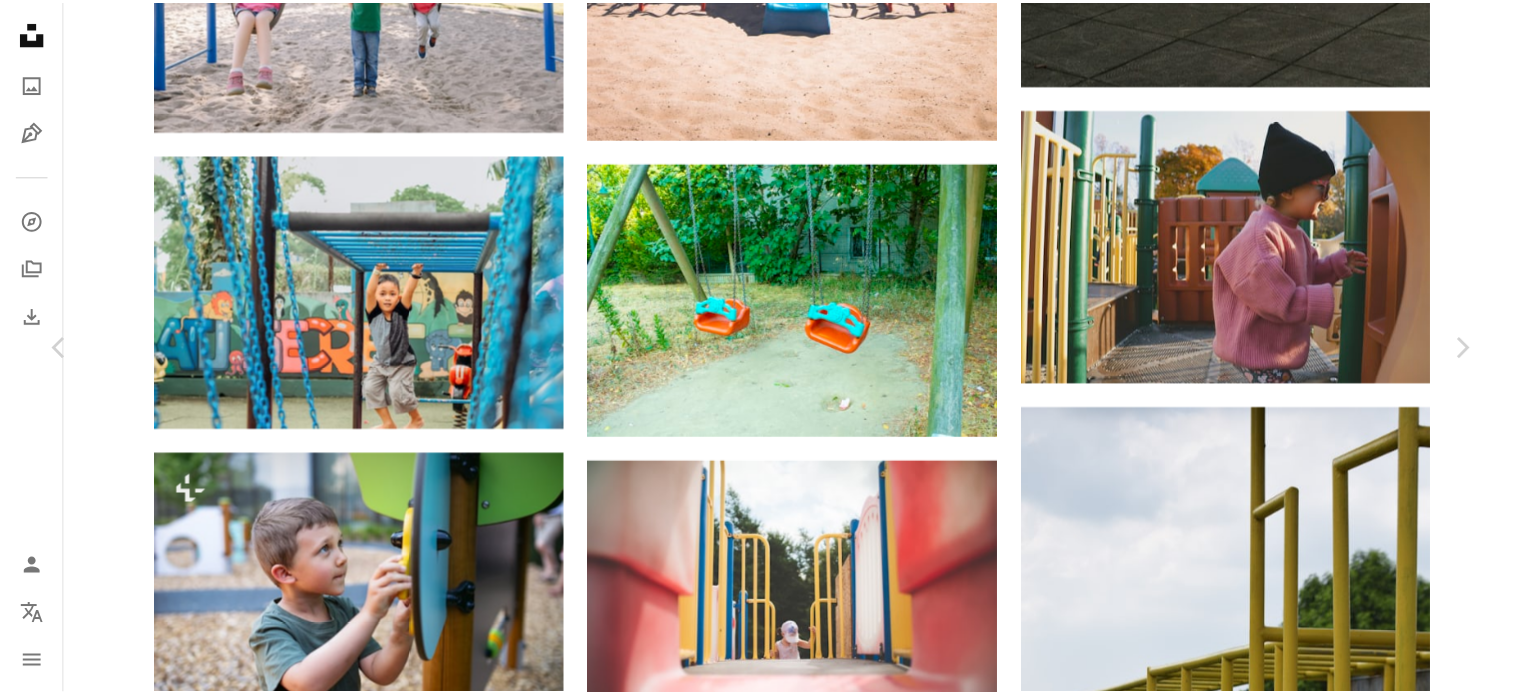 scroll, scrollTop: 0, scrollLeft: 0, axis: both 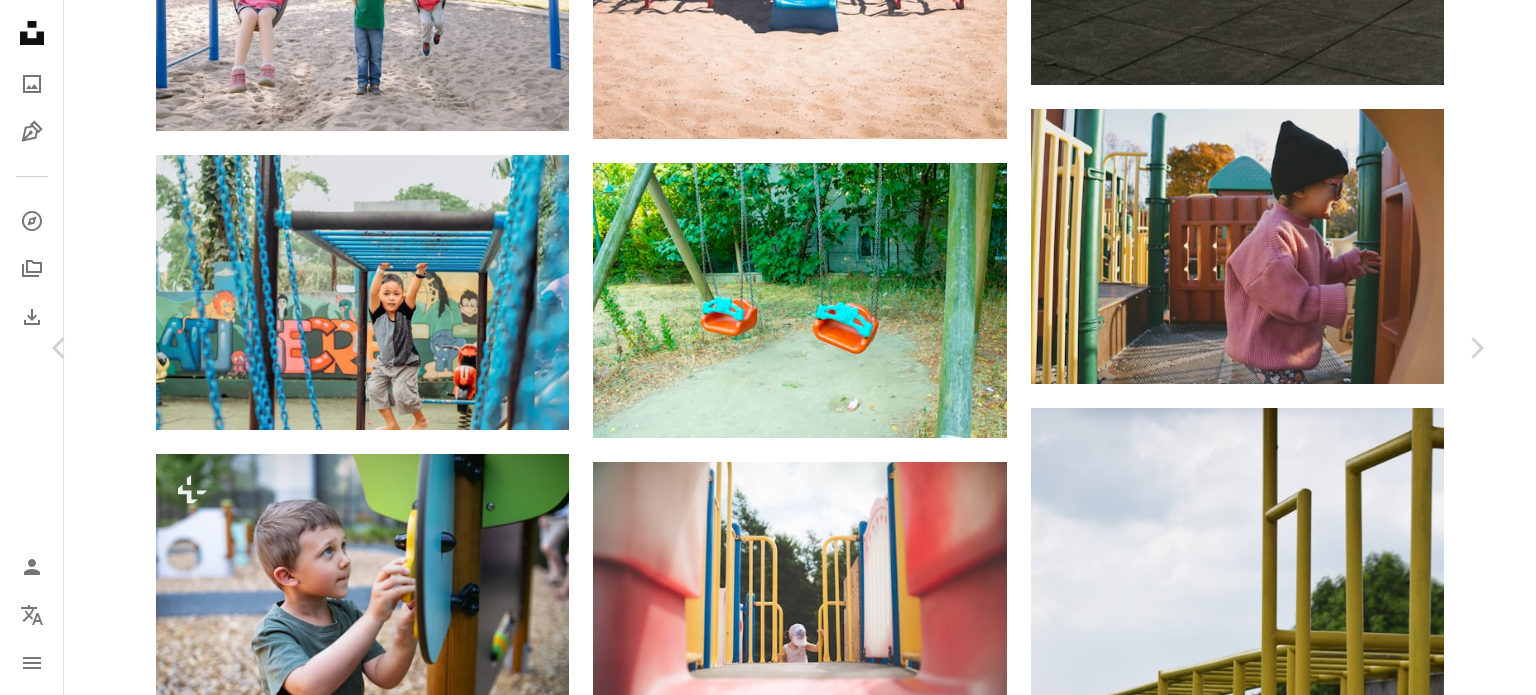 click on "Download free" at bounding box center (1287, 4183) 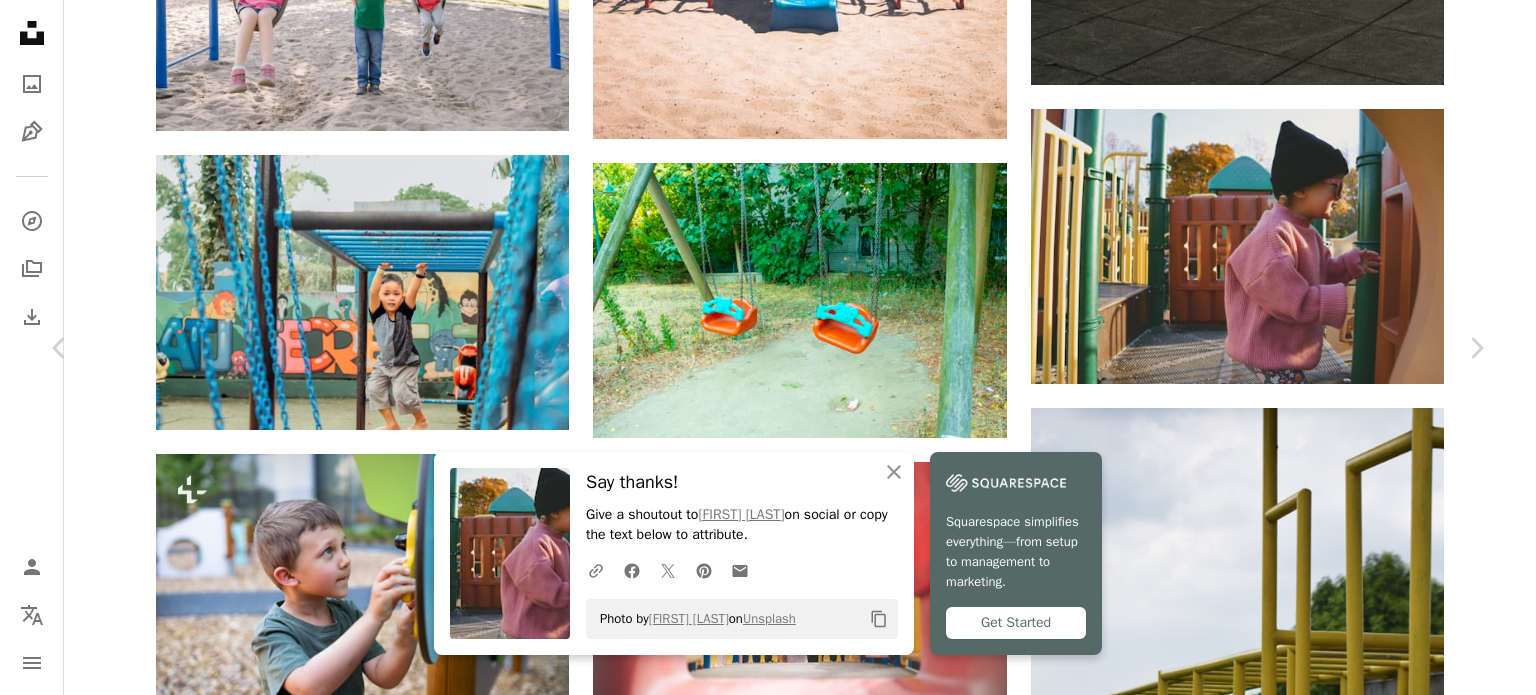 click on "An X shape Chevron left Chevron right [FIRST] mpadb A heart A plus sign Download free Chevron down Zoom in Views 229,429 Downloads 630 A forward-right arrow Share Info icon Info More Actions Calendar outlined Published on [MONTH] [DAY], [YEAR] Safety Free to use under the Unsplash License pink happy baby park kid playground toddler sweater swing joyful slide swings girl human play area outdoor play area Public domain images Browse premium related images on iStock | Save 20% with code UNSPLASH20 View more on iStock ↗ Related images A heart A plus sign [FIRST] [LAST] Arrow pointing down Plus sign for Unsplash+ A heart A plus sign [FIRST] [LAST] For Unsplash+ A lock For" at bounding box center [768, 4483] 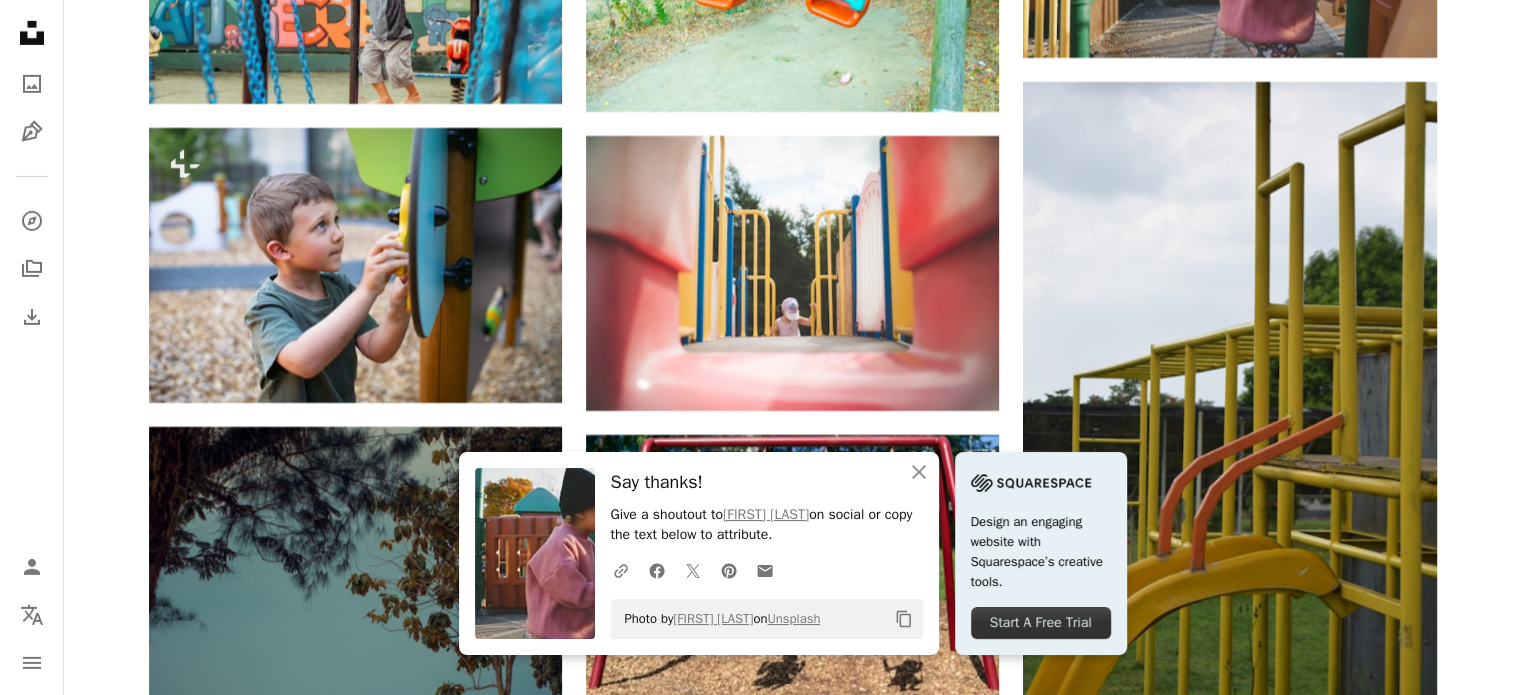 scroll, scrollTop: 37091, scrollLeft: 0, axis: vertical 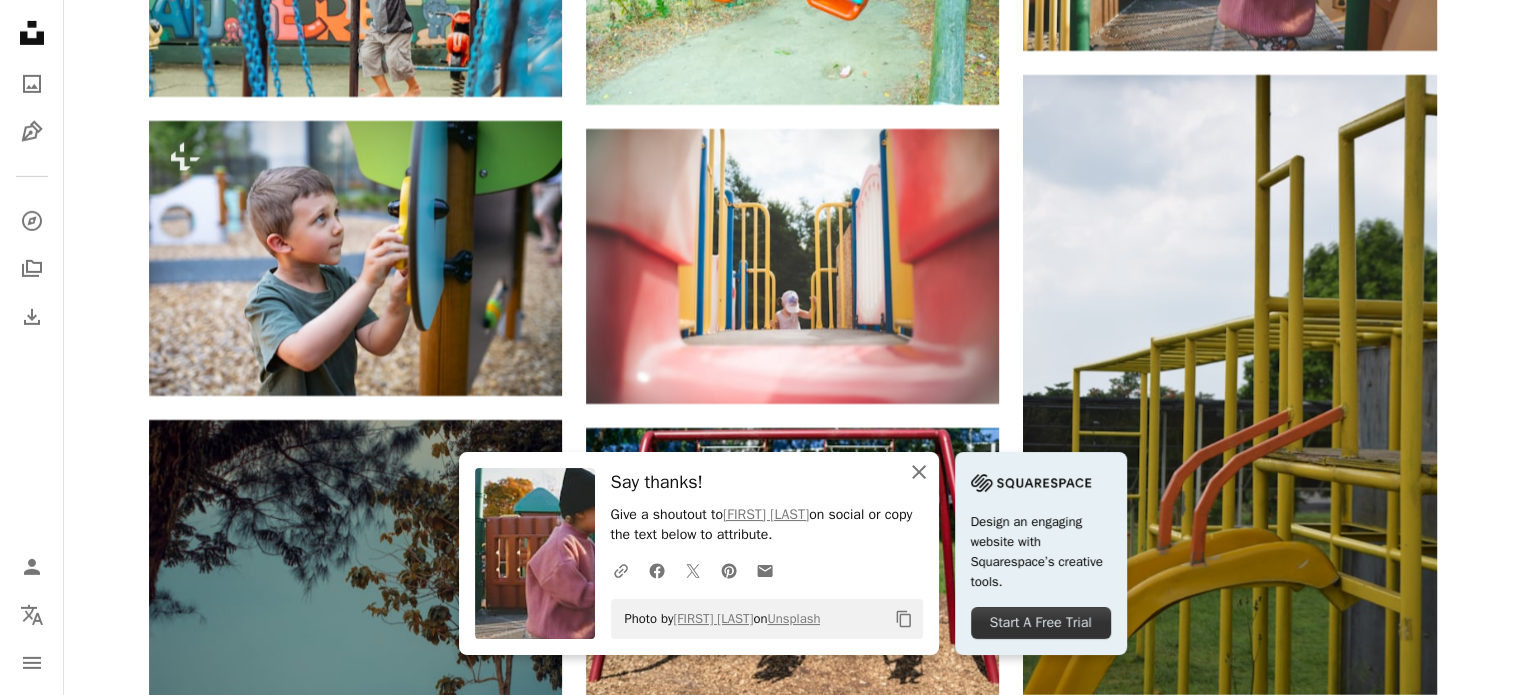 click on "An X shape Close" at bounding box center [919, 472] 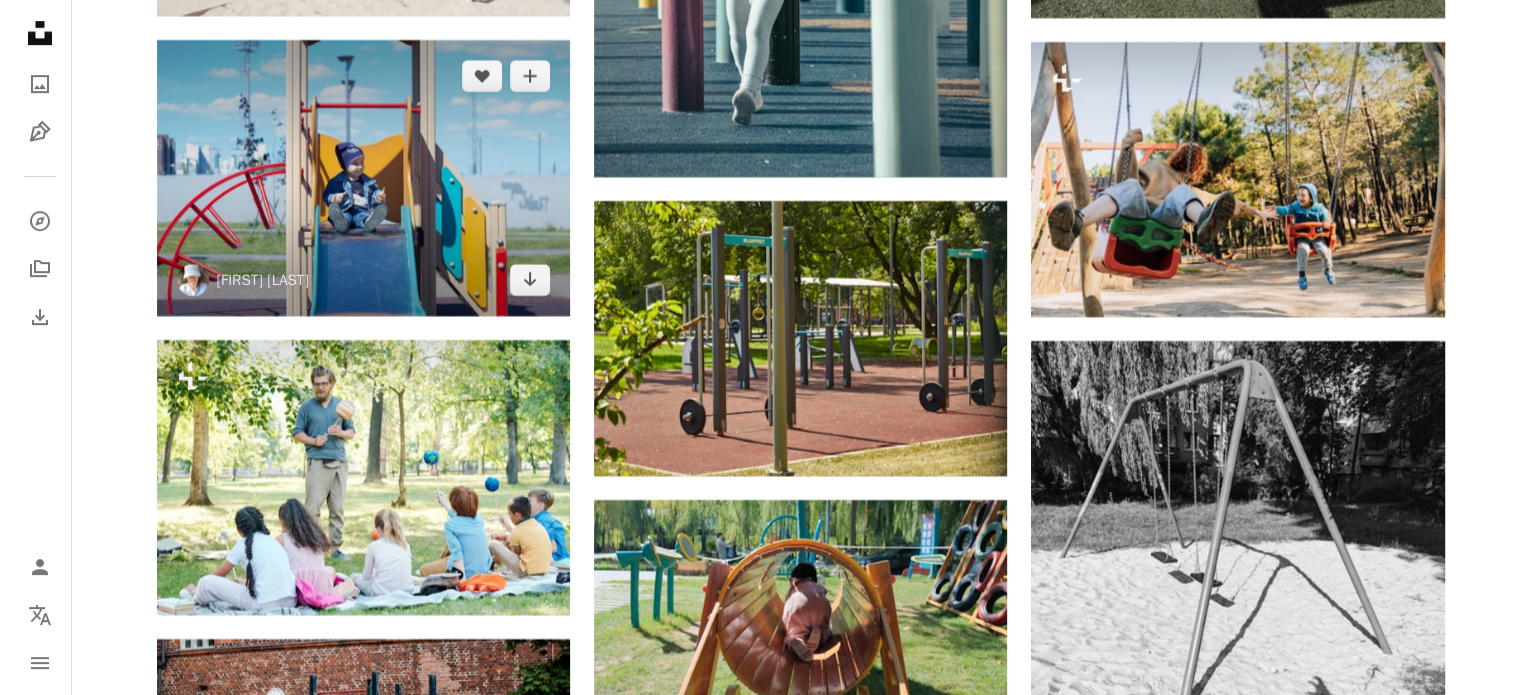 scroll, scrollTop: 39091, scrollLeft: 0, axis: vertical 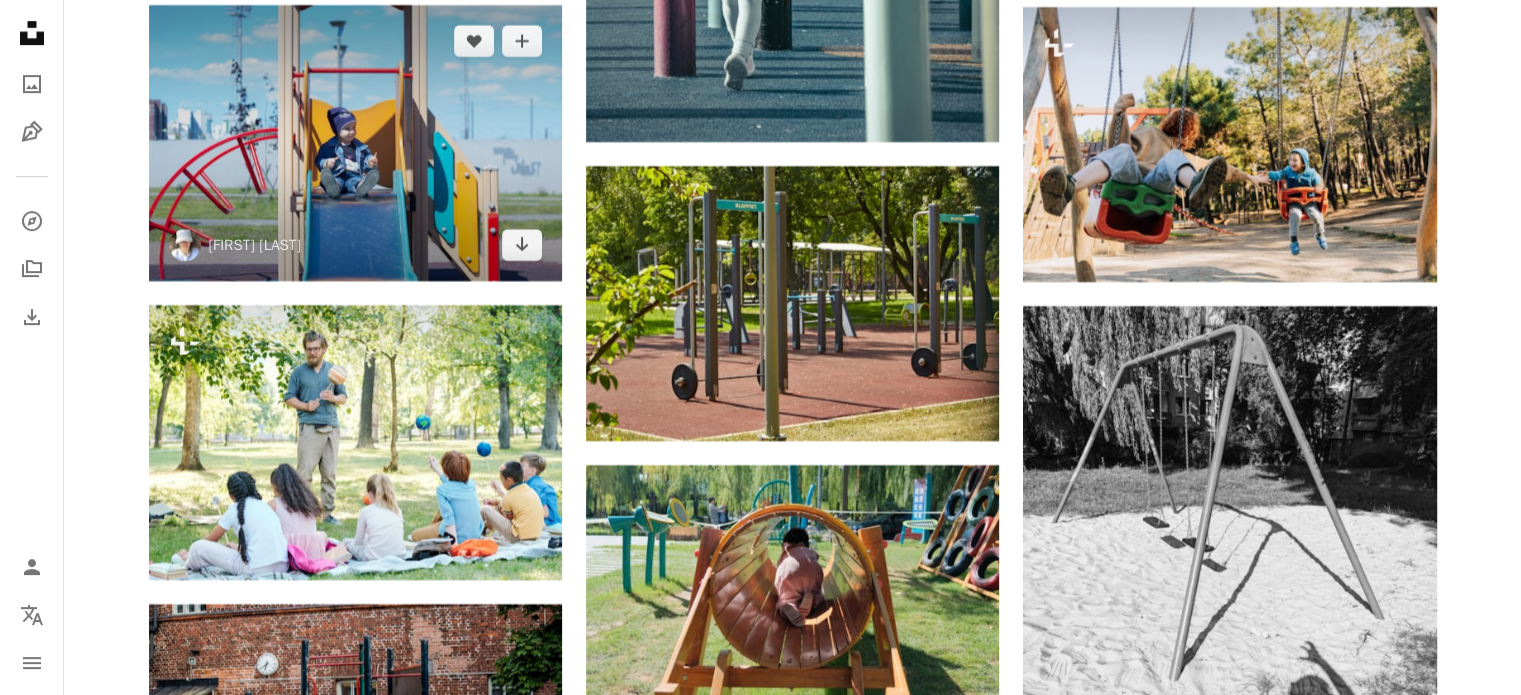 click at bounding box center [355, 142] 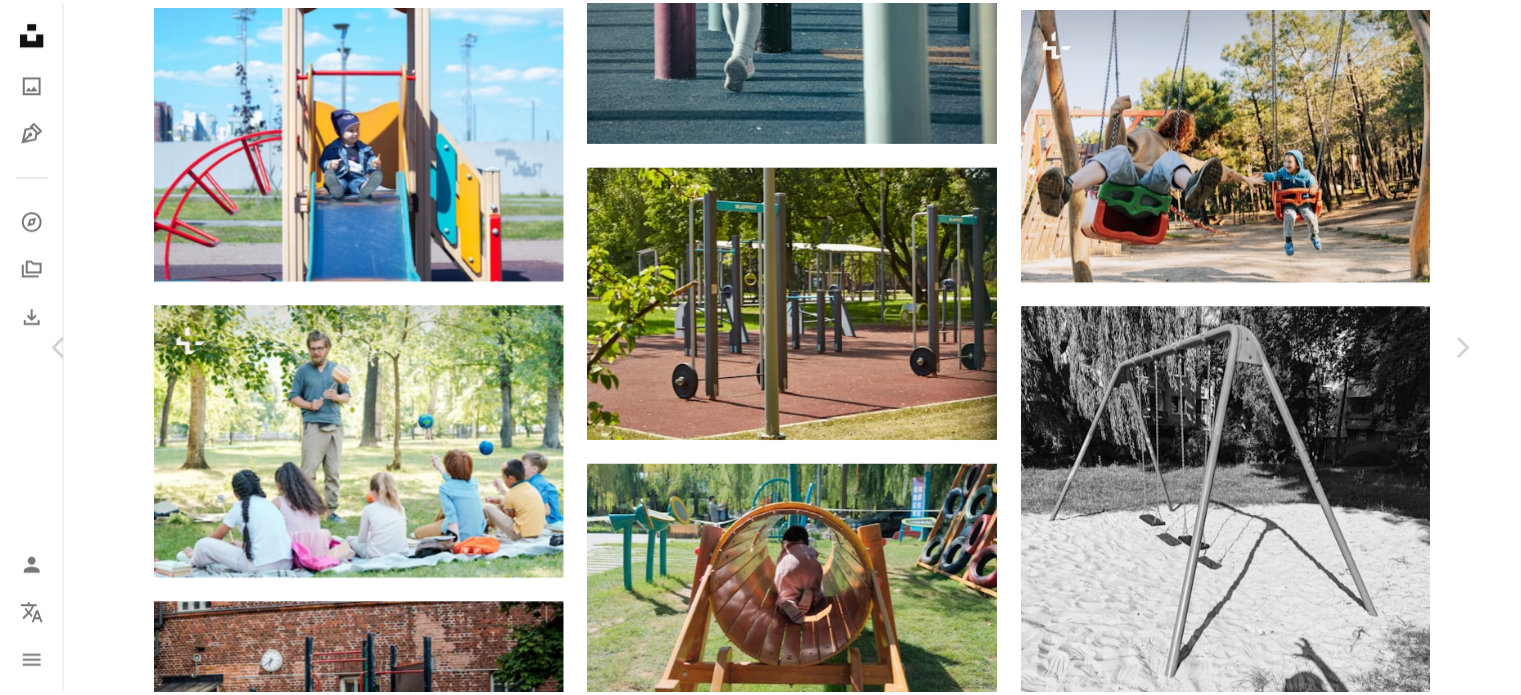 scroll, scrollTop: 0, scrollLeft: 0, axis: both 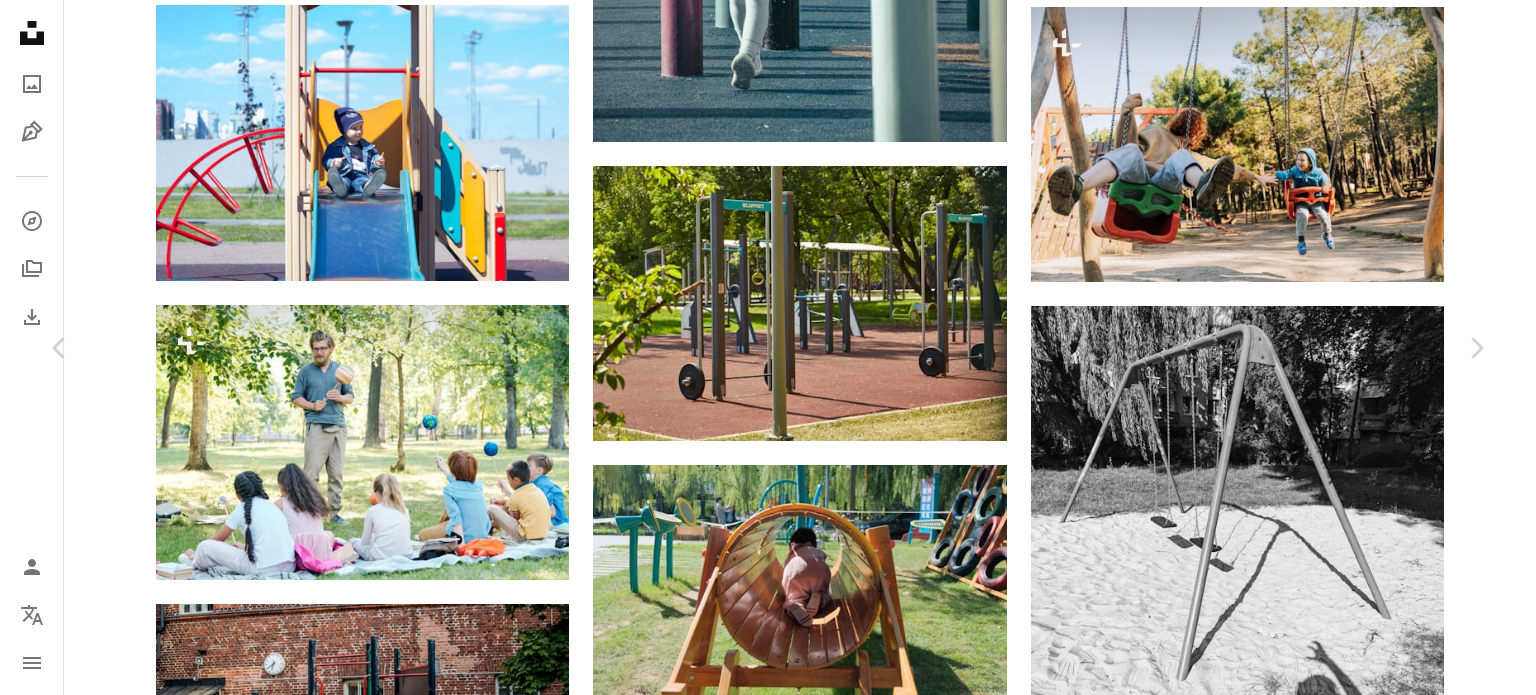 click on "Download free" at bounding box center (1287, 4415) 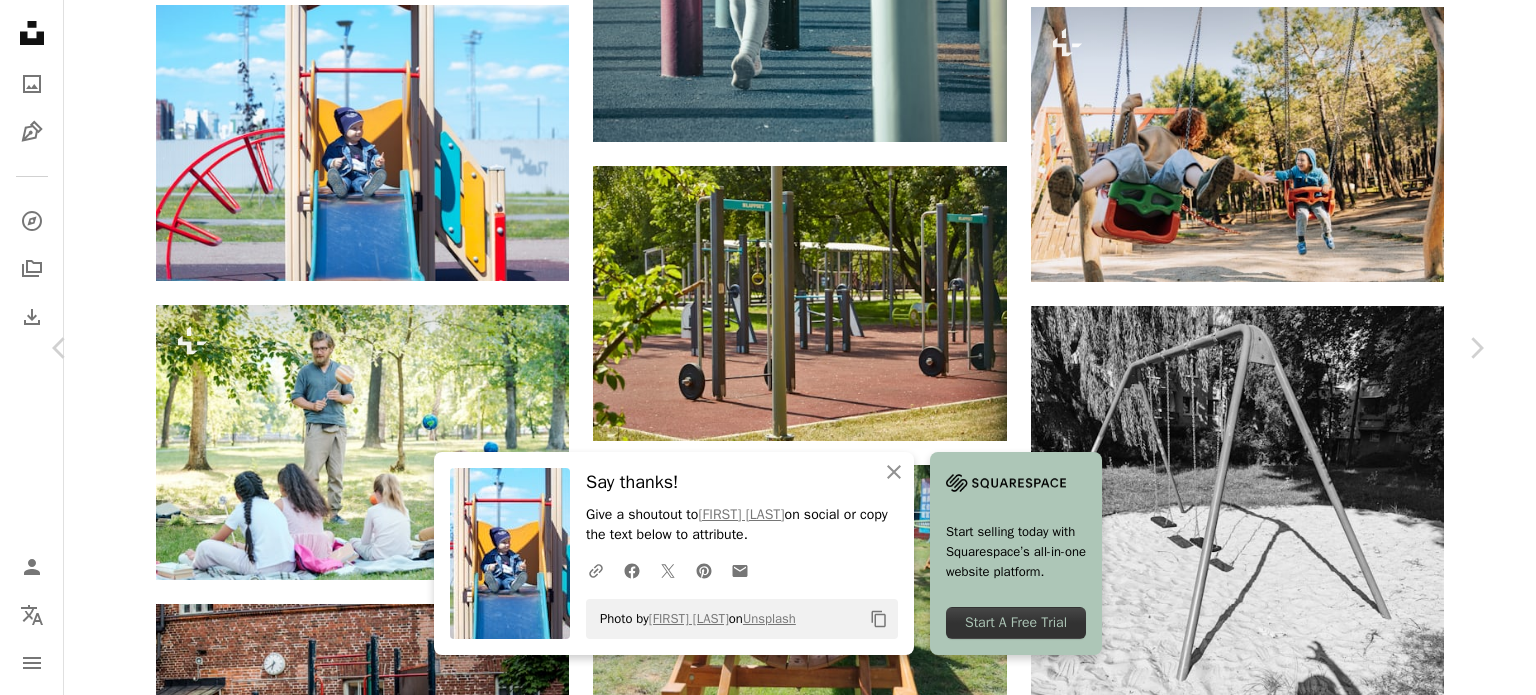 click on "**********" at bounding box center [768, -17362] 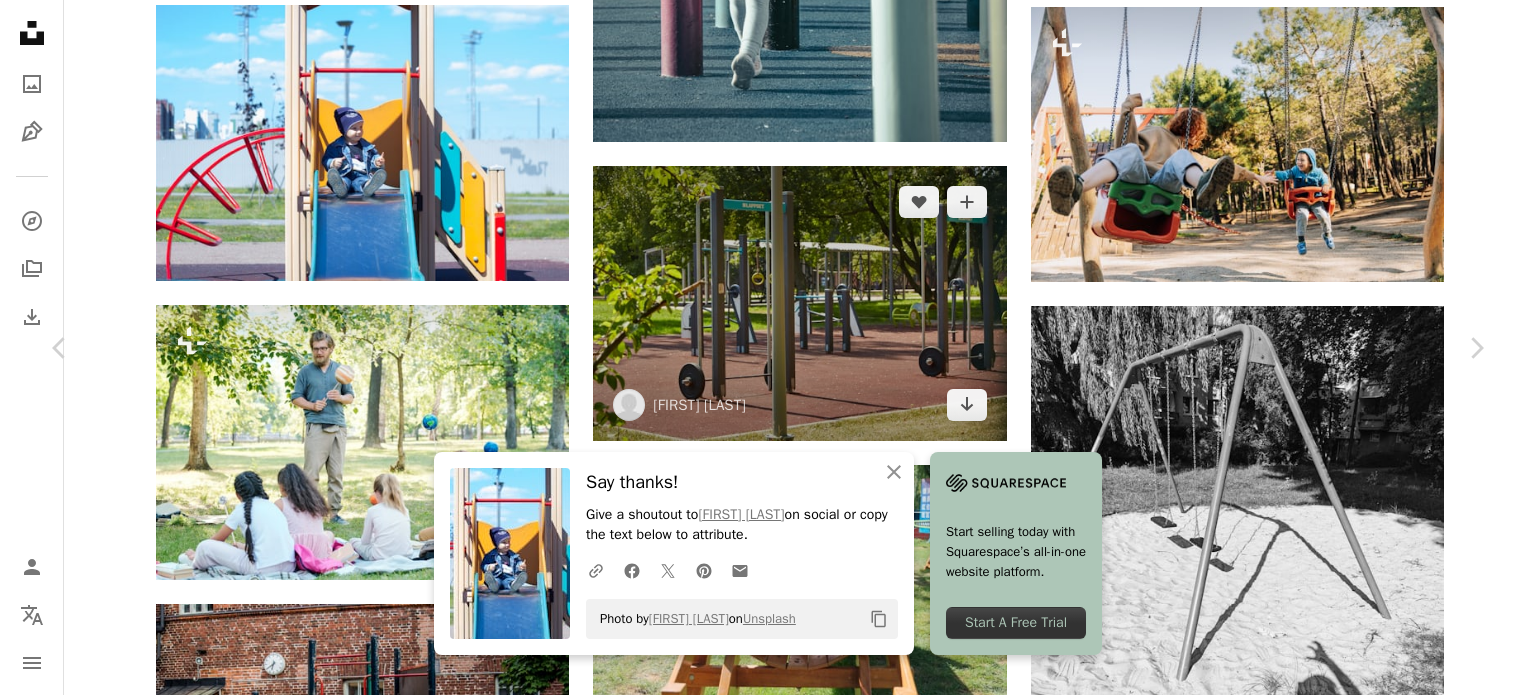 drag, startPoint x: 16, startPoint y: 14, endPoint x: 734, endPoint y: 180, distance: 736.93964 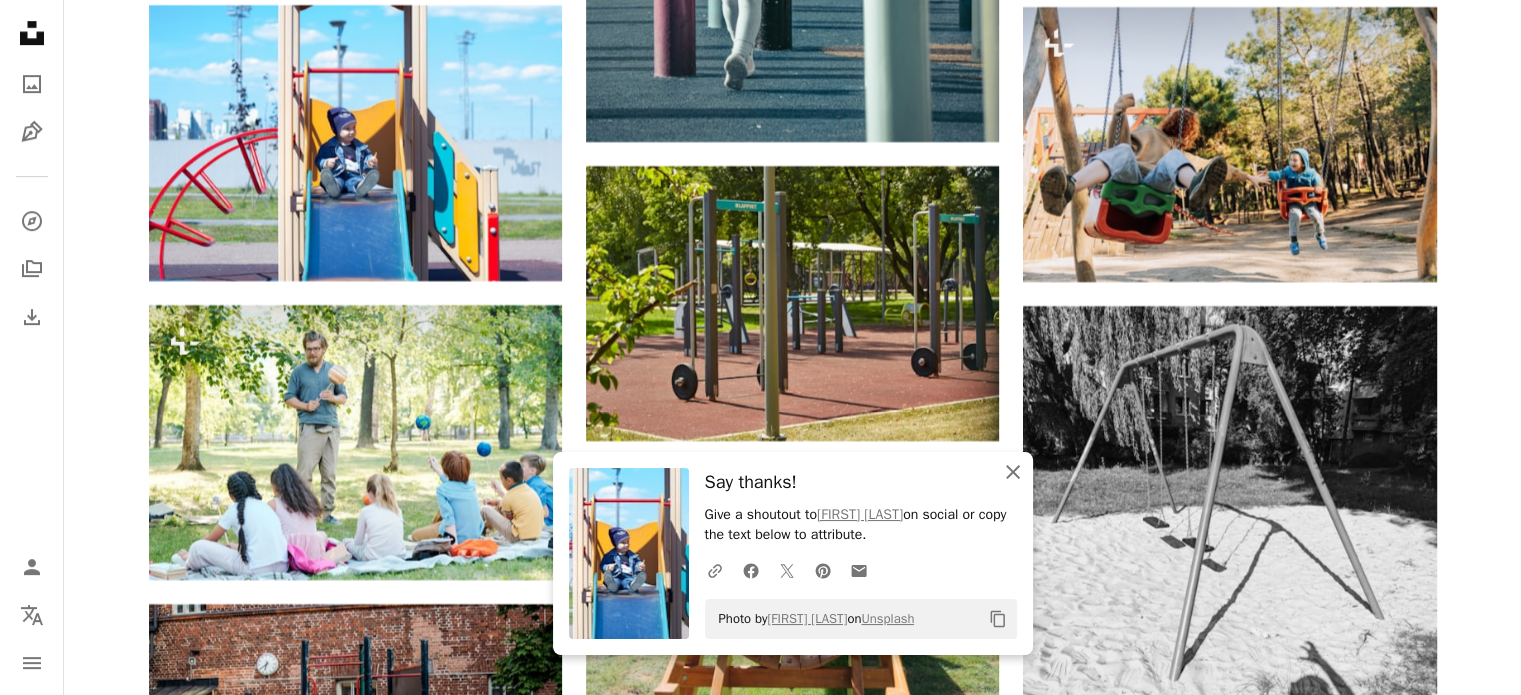 click 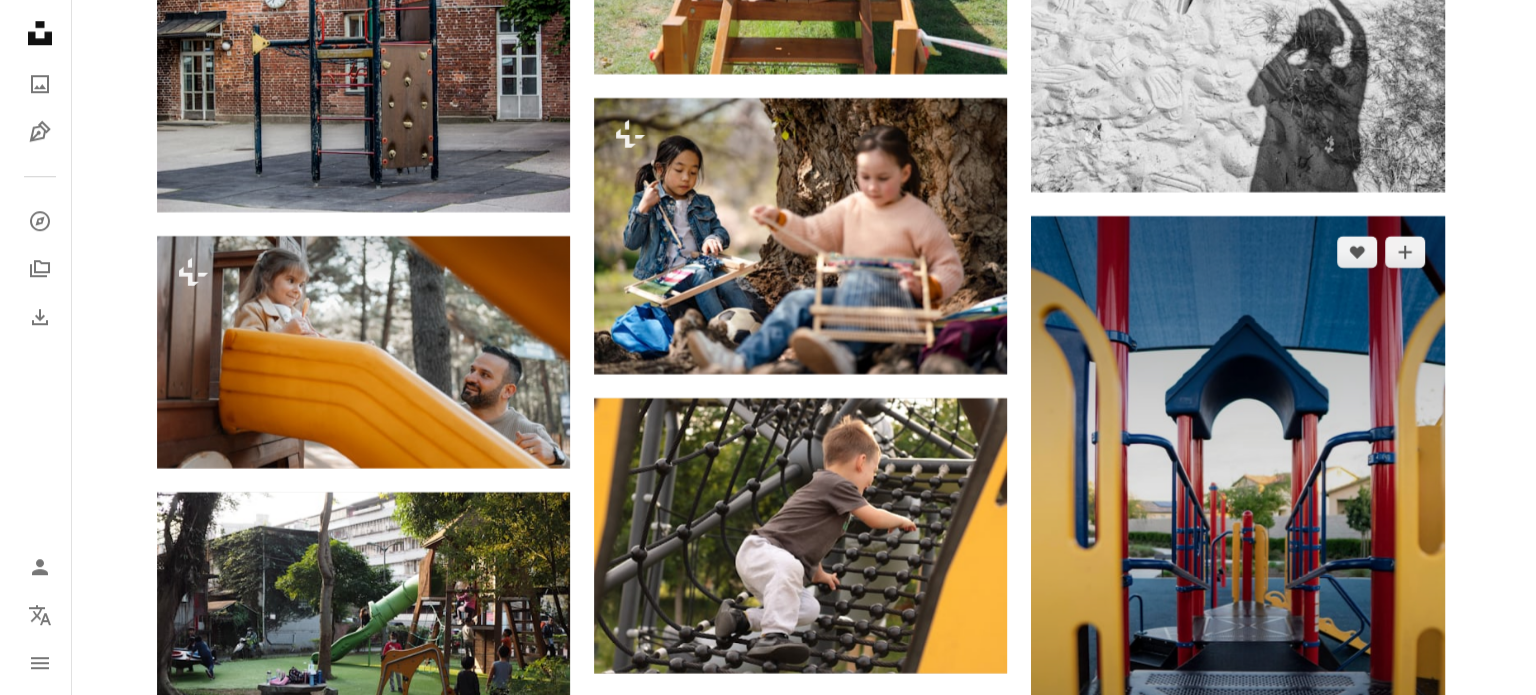 scroll, scrollTop: 40091, scrollLeft: 0, axis: vertical 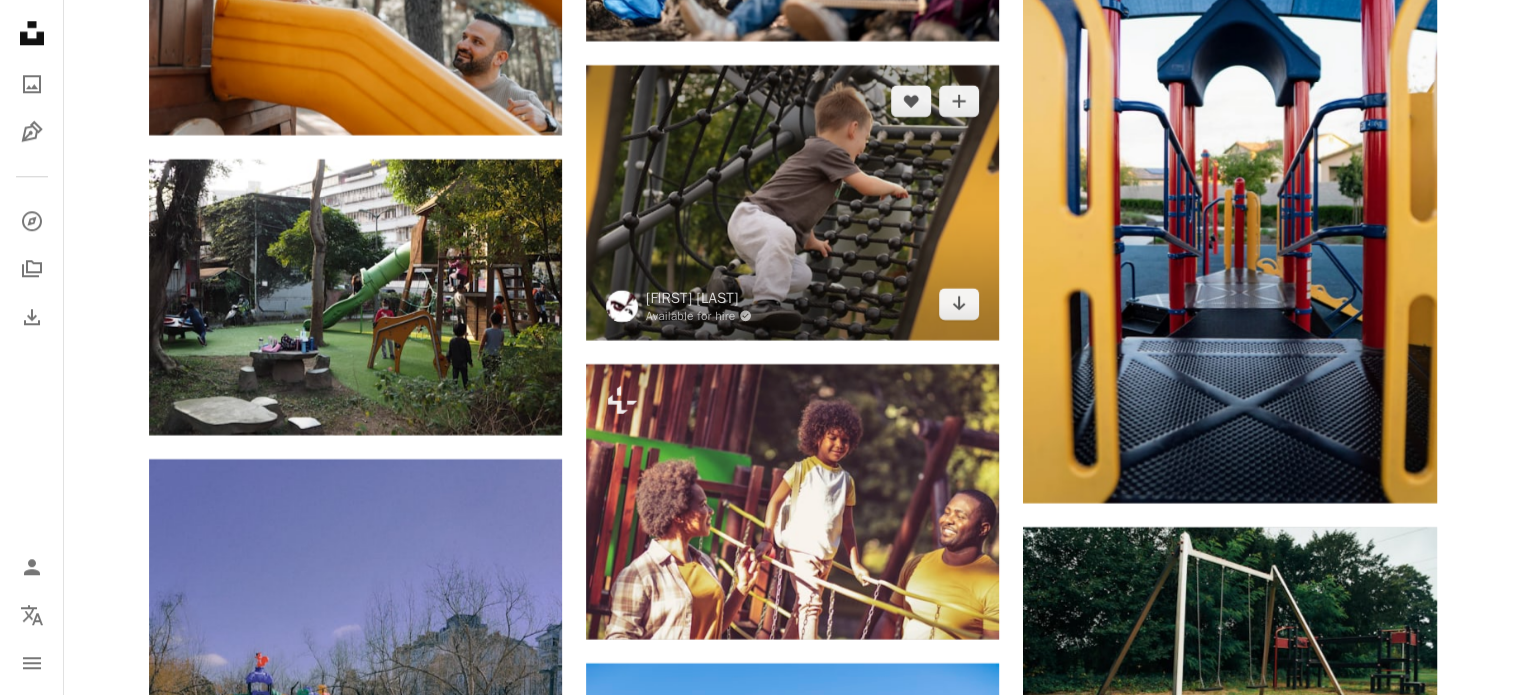 click at bounding box center (792, 202) 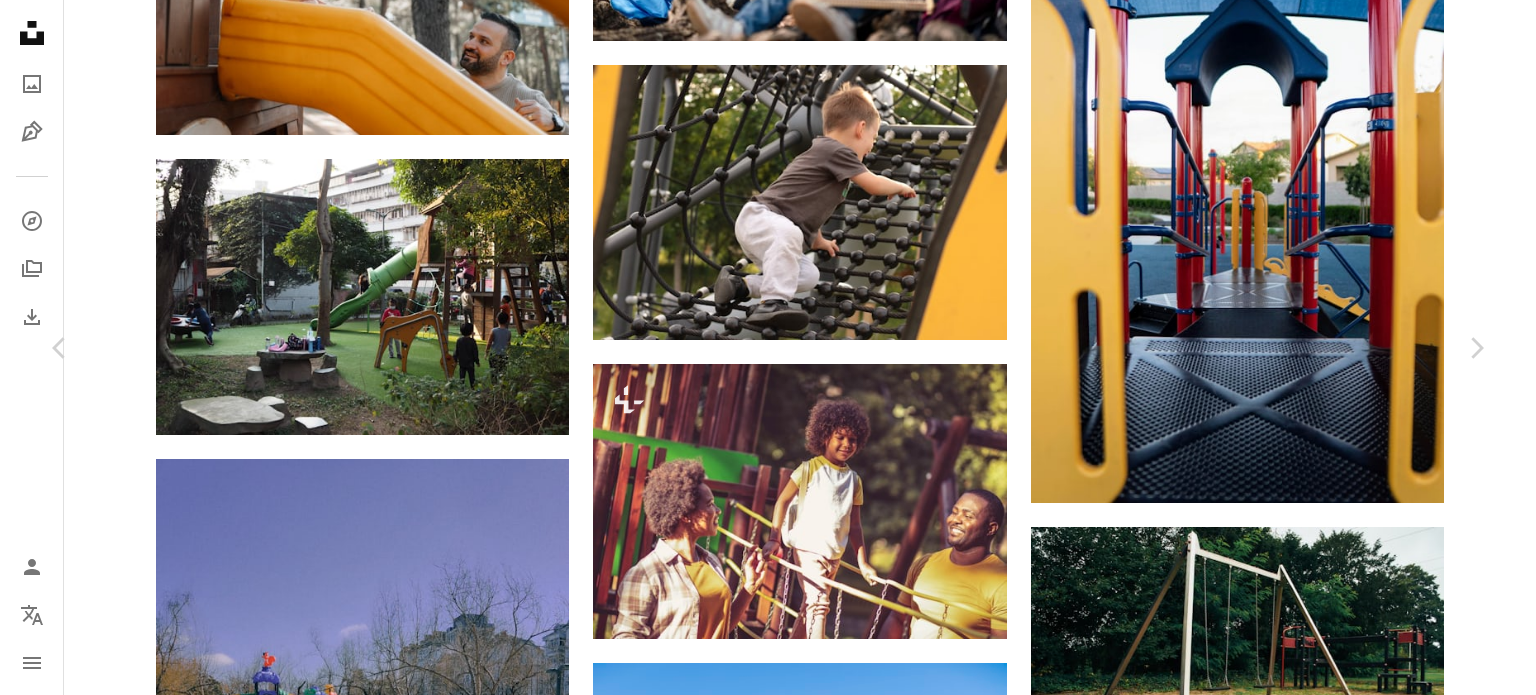 scroll, scrollTop: 0, scrollLeft: 0, axis: both 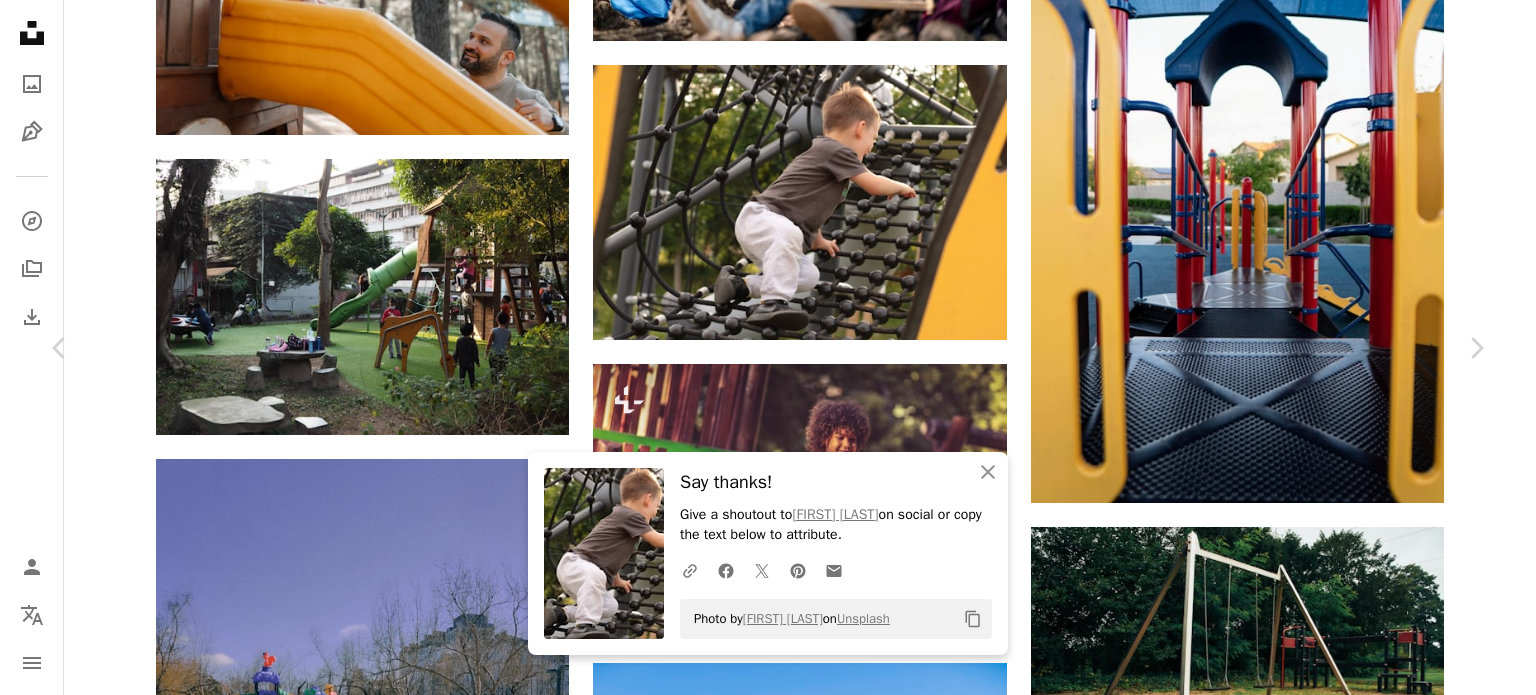 click on "**********" at bounding box center (768, -18362) 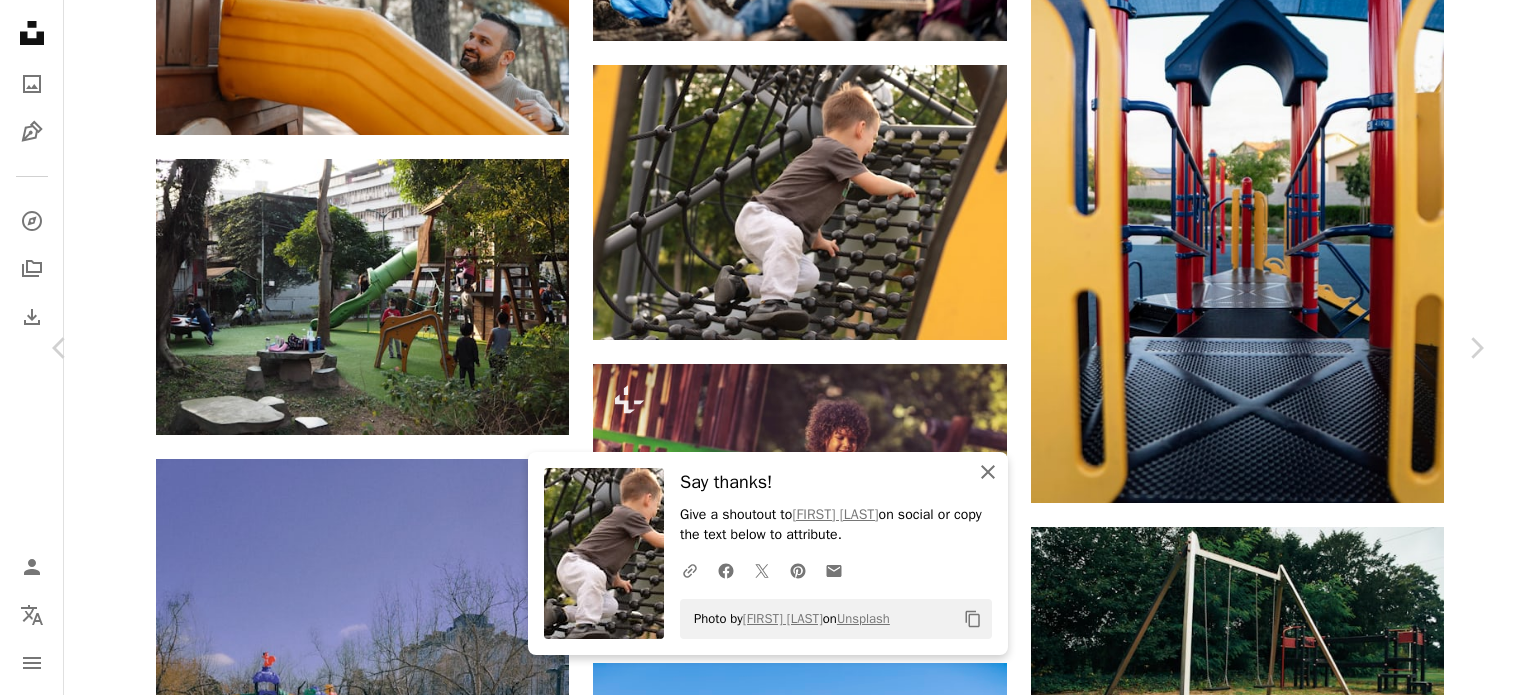 click on "An X shape" 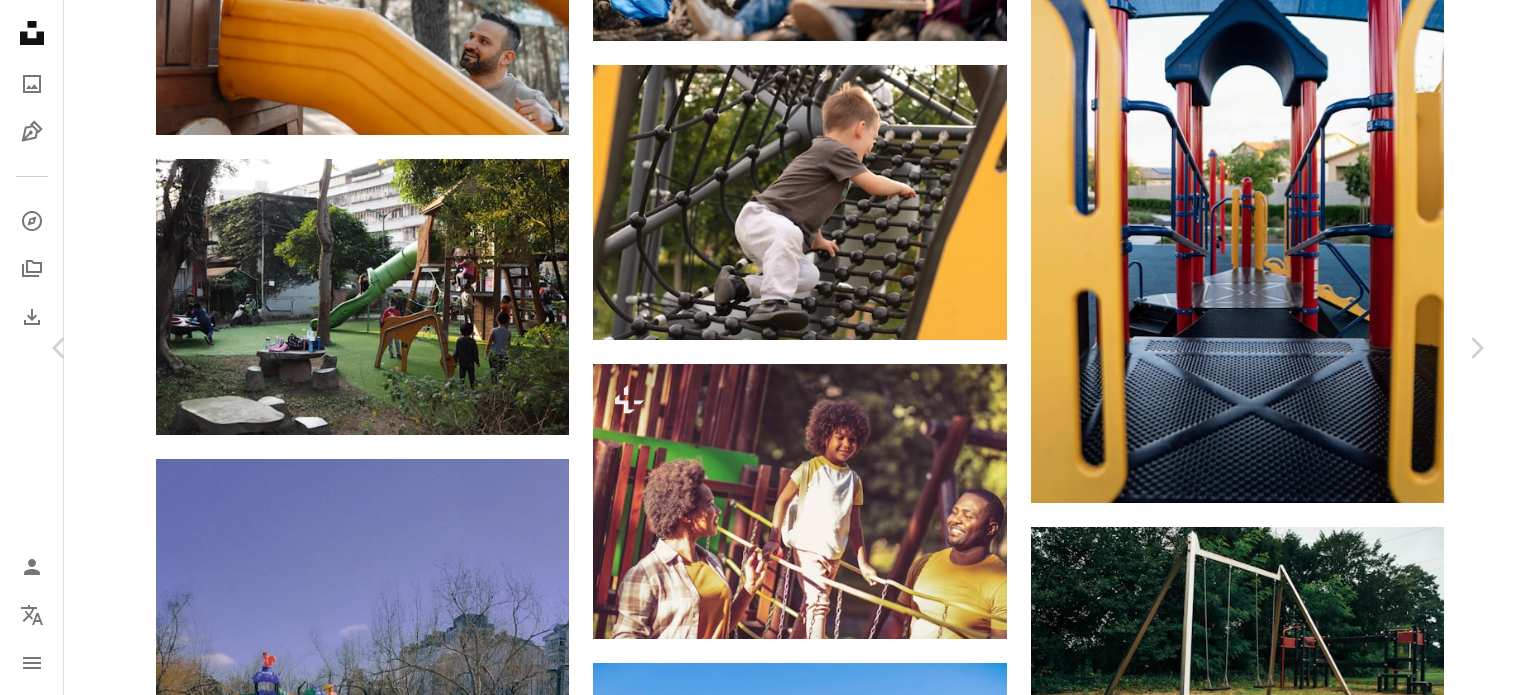 click at bounding box center [1179, 3590] 